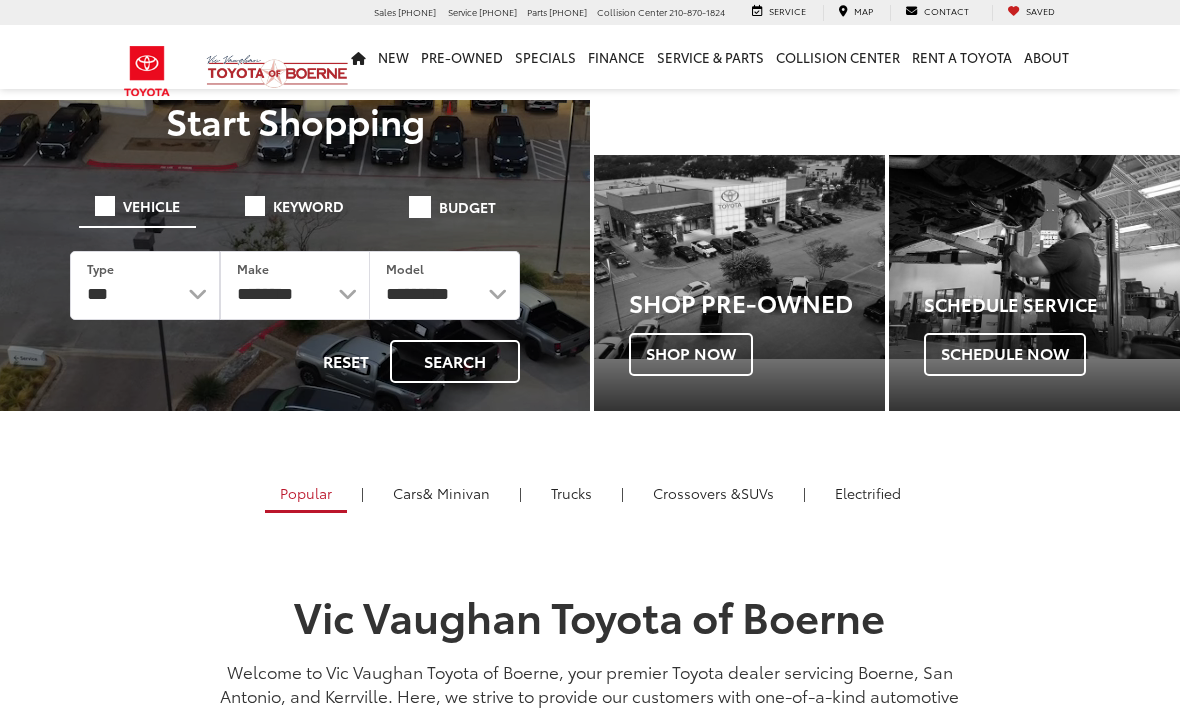 scroll, scrollTop: 0, scrollLeft: 0, axis: both 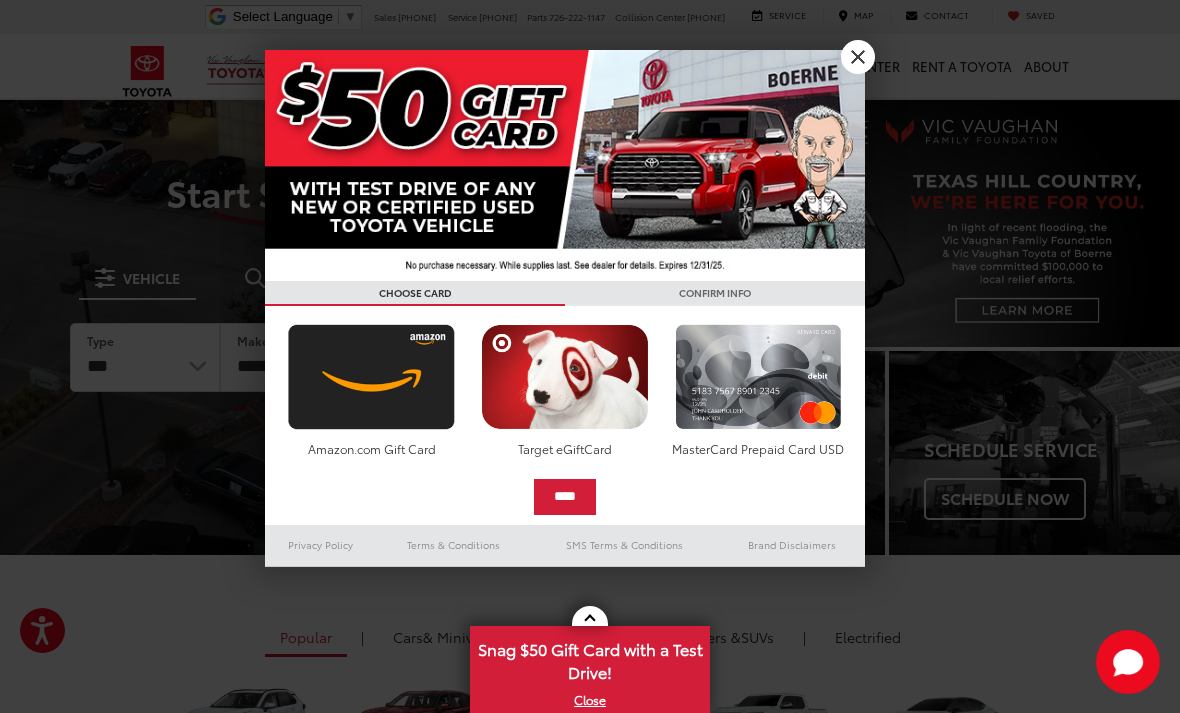 click on "X" at bounding box center [858, 57] 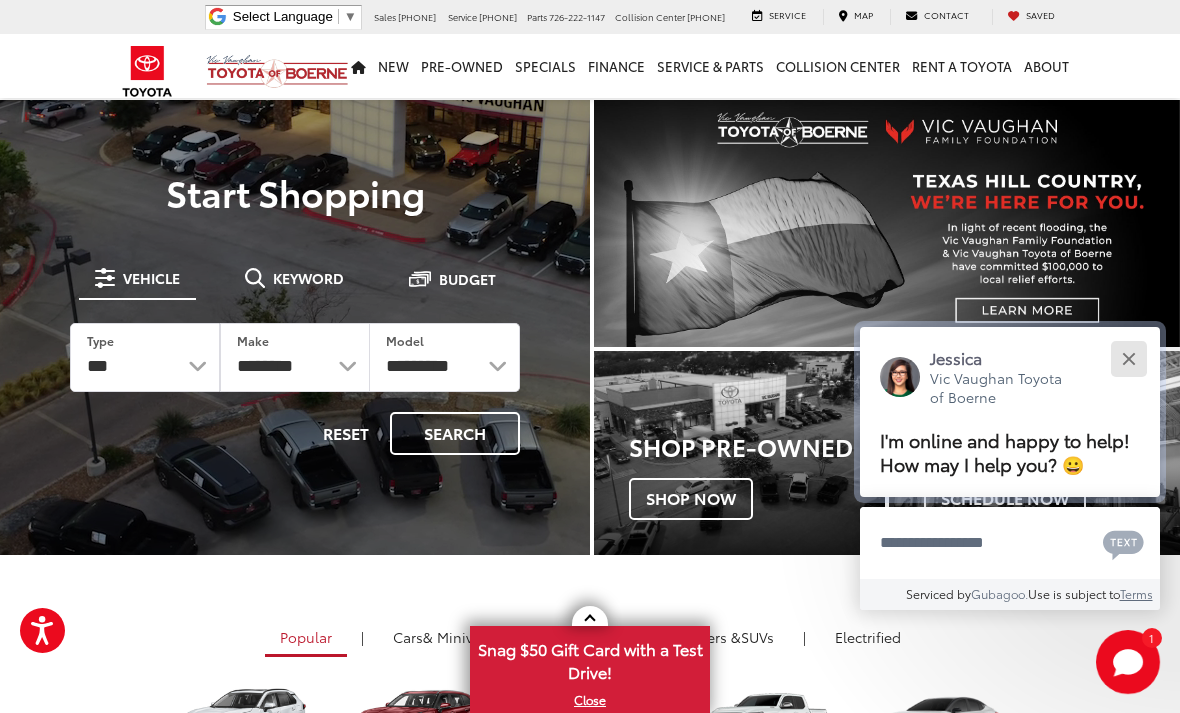 click at bounding box center [1128, 358] 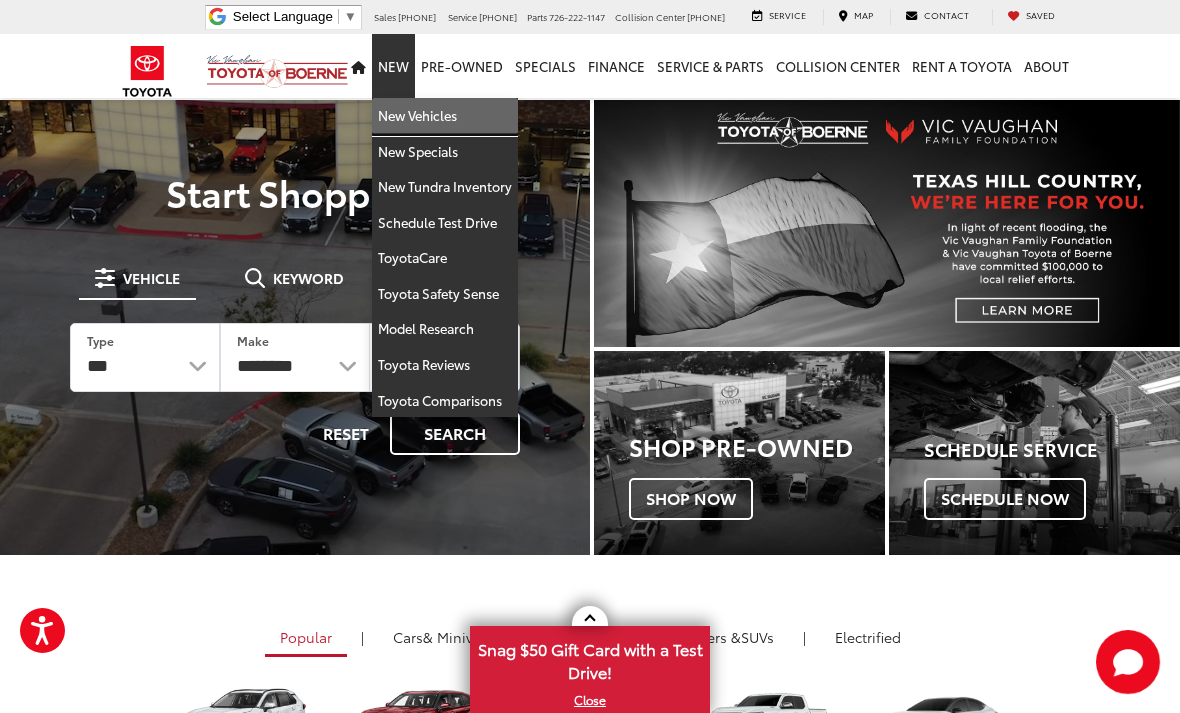 click on "New Vehicles" at bounding box center (445, 116) 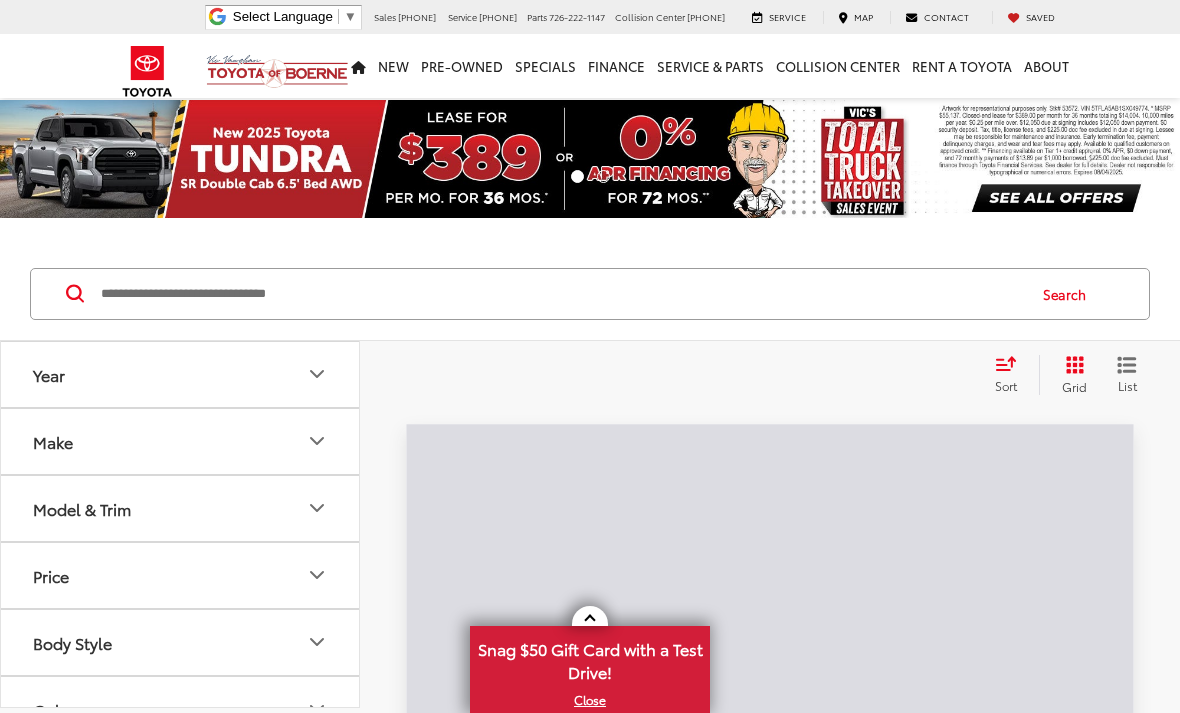 scroll, scrollTop: 0, scrollLeft: 0, axis: both 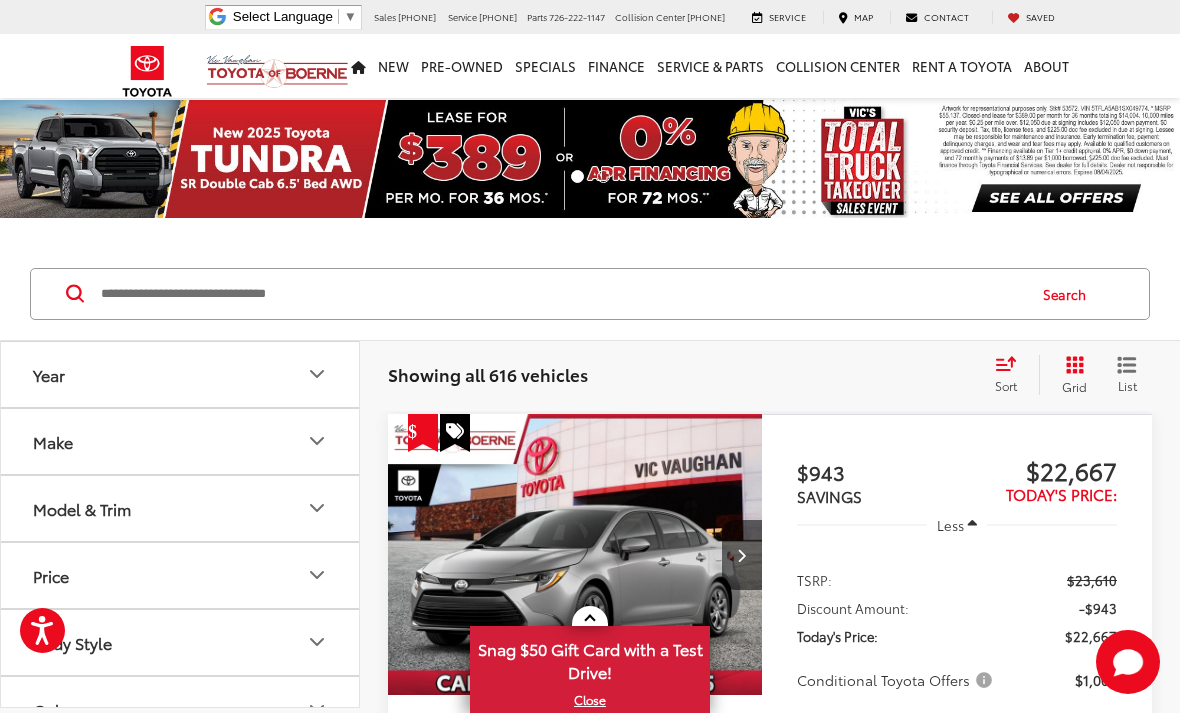 click 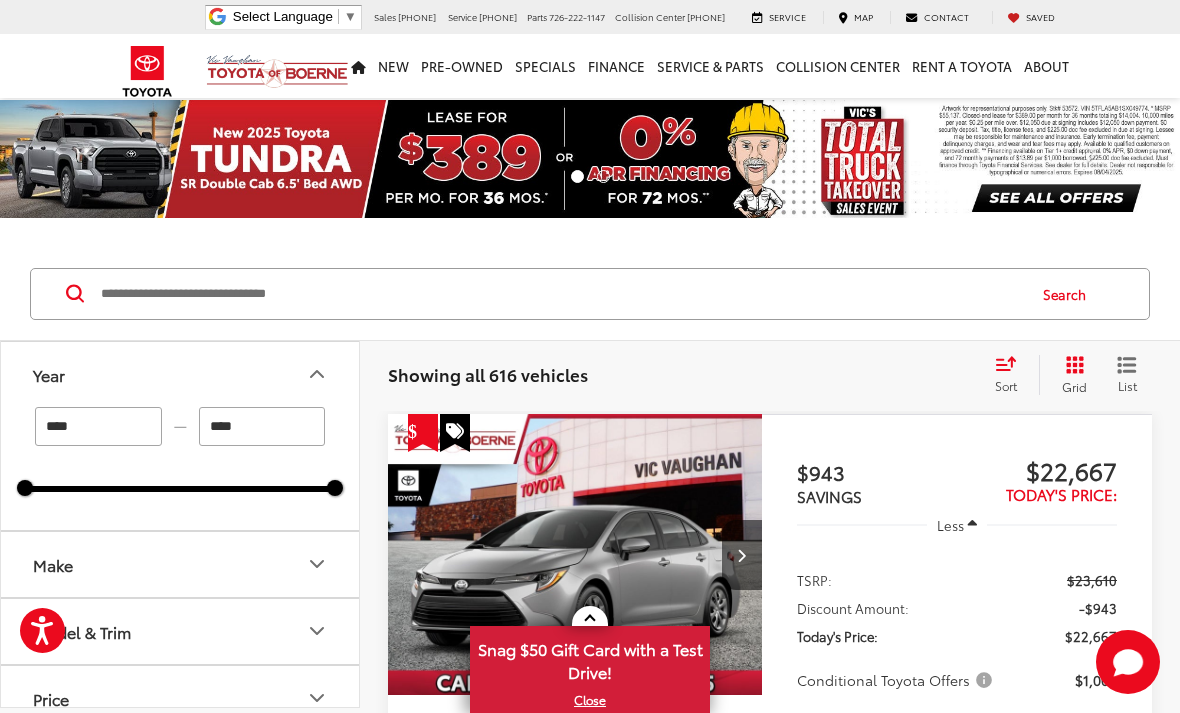 click on "Year" at bounding box center (49, 374) 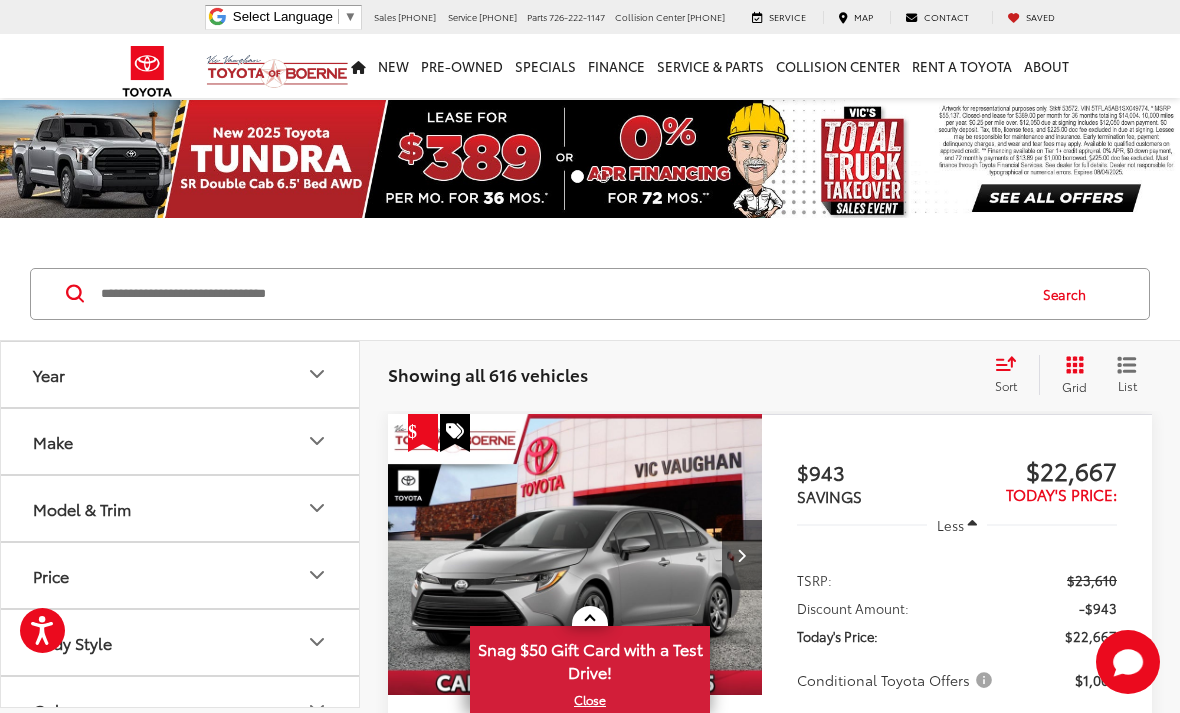 click on "Year" at bounding box center [49, 374] 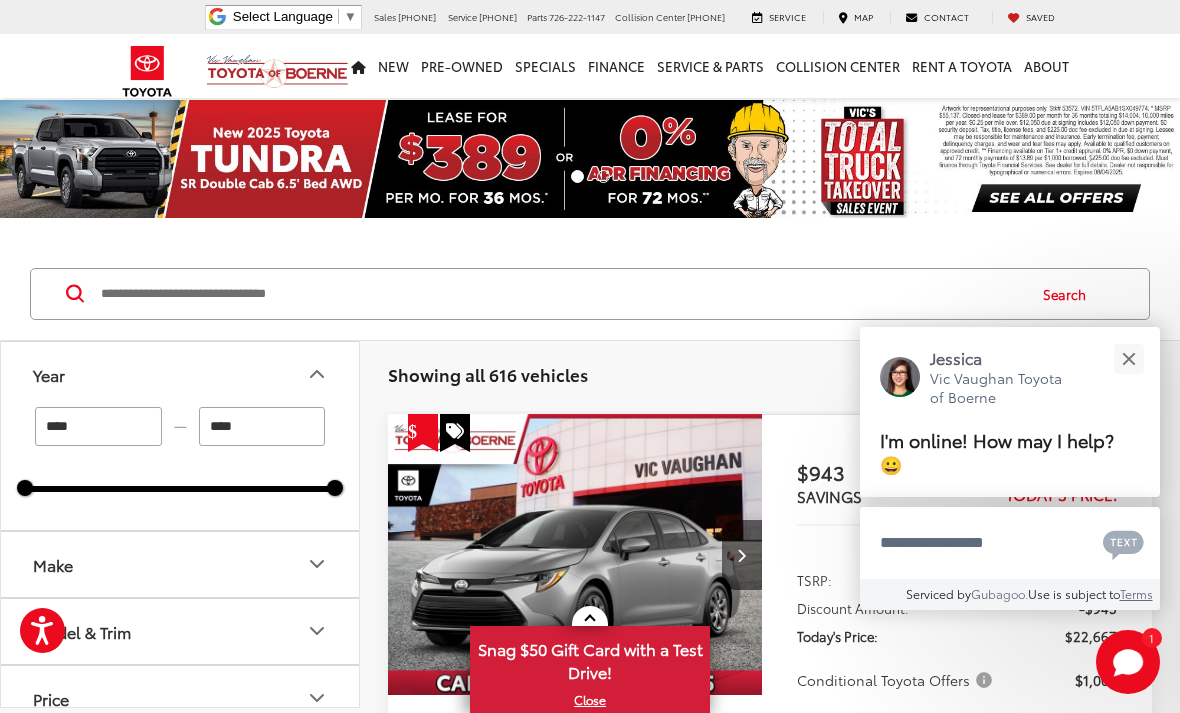 click 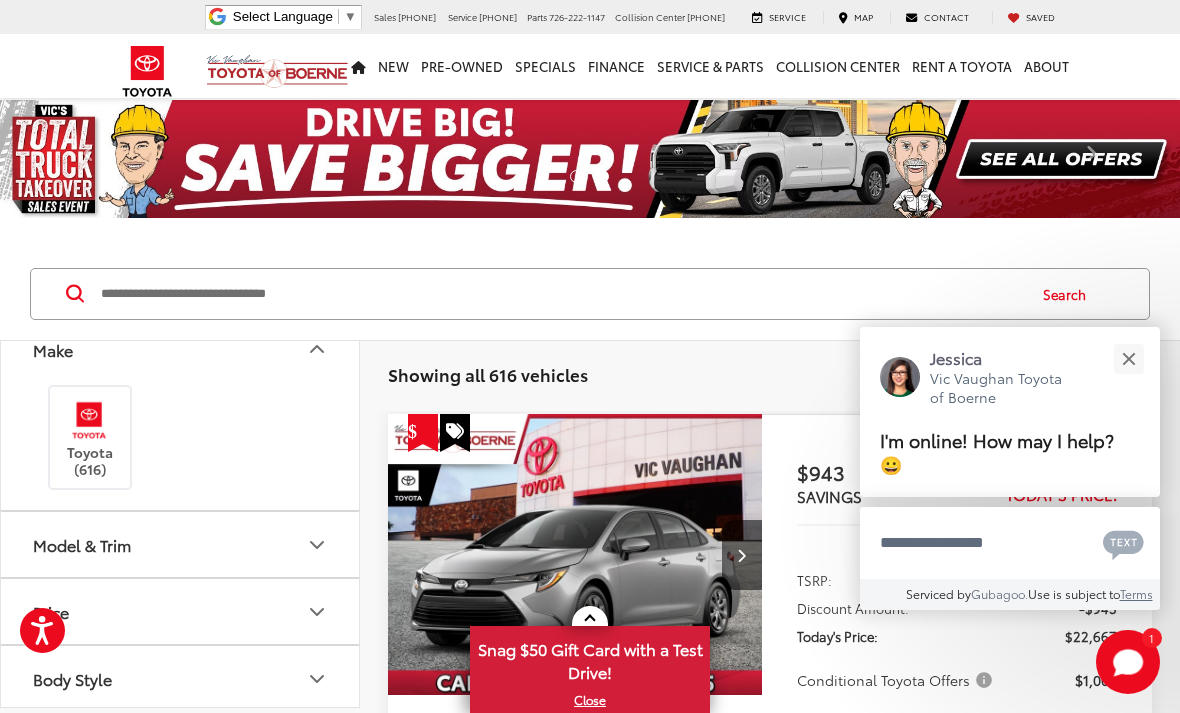 scroll, scrollTop: 242, scrollLeft: 0, axis: vertical 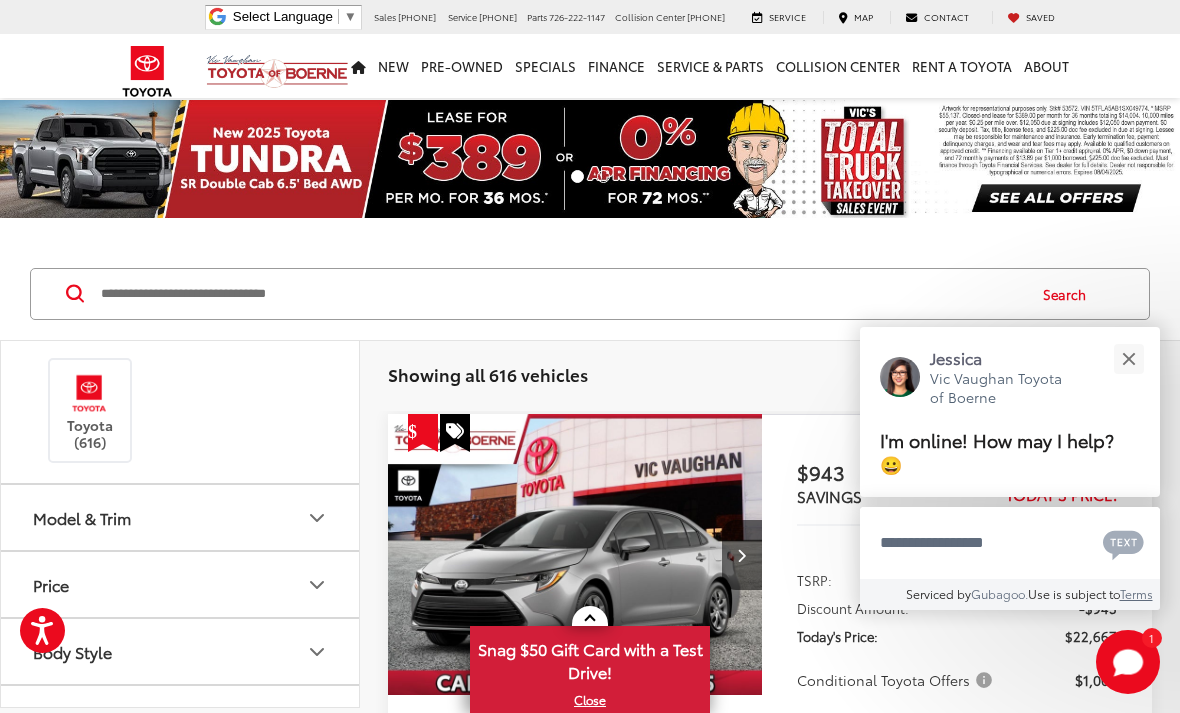 click 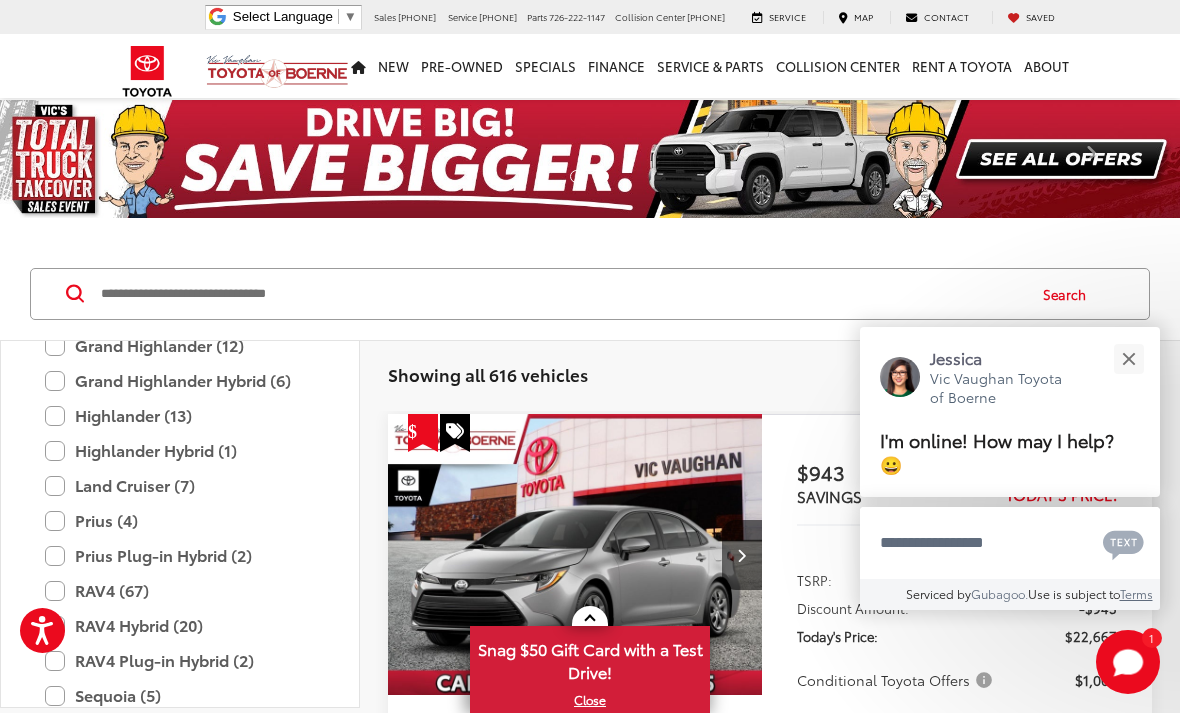 scroll, scrollTop: 937, scrollLeft: 0, axis: vertical 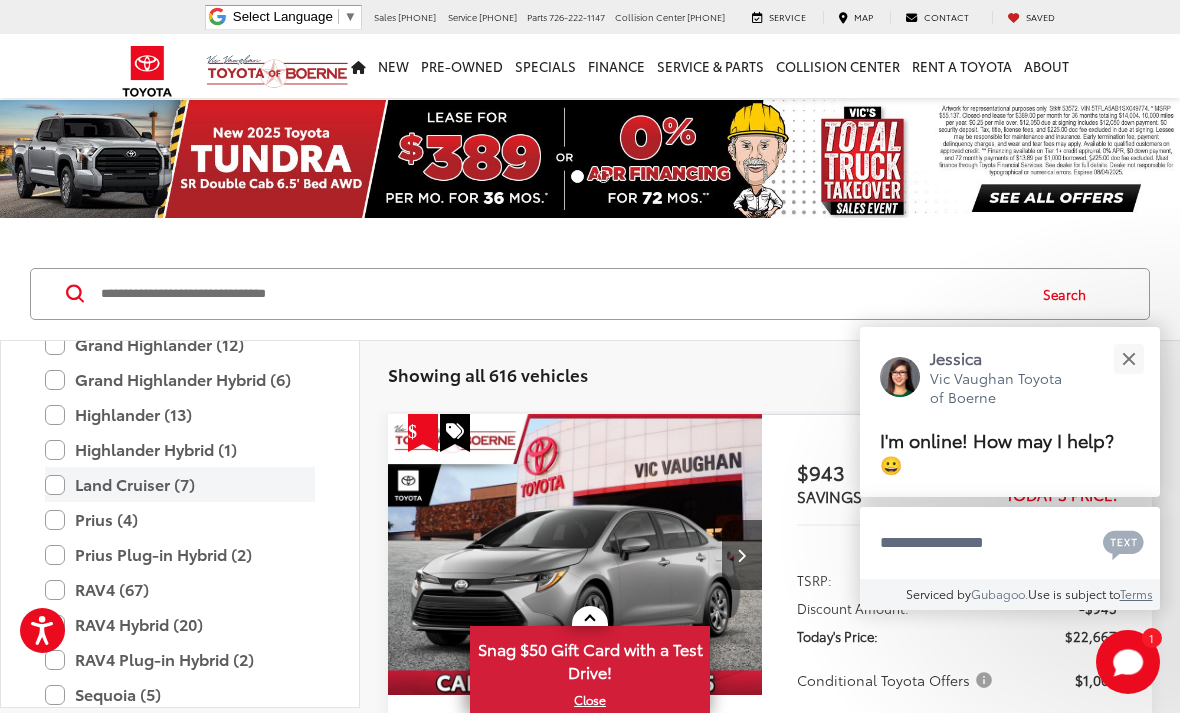click on "Land Cruiser (7)" at bounding box center [180, 484] 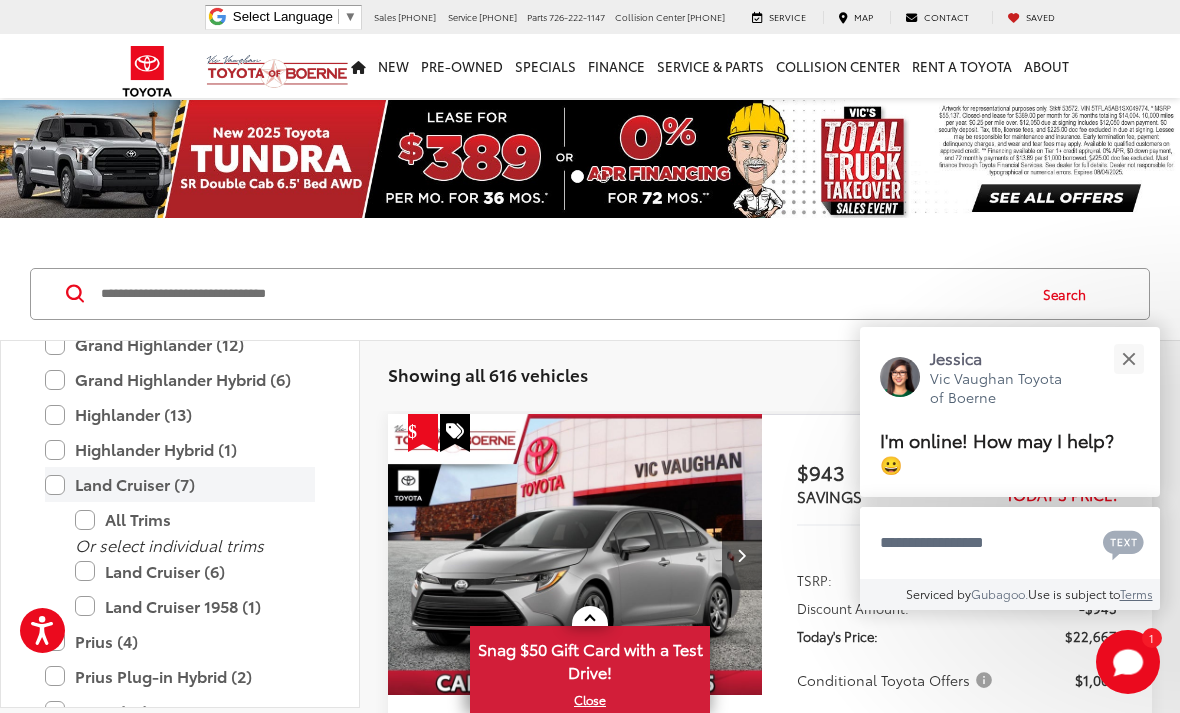 type on "****" 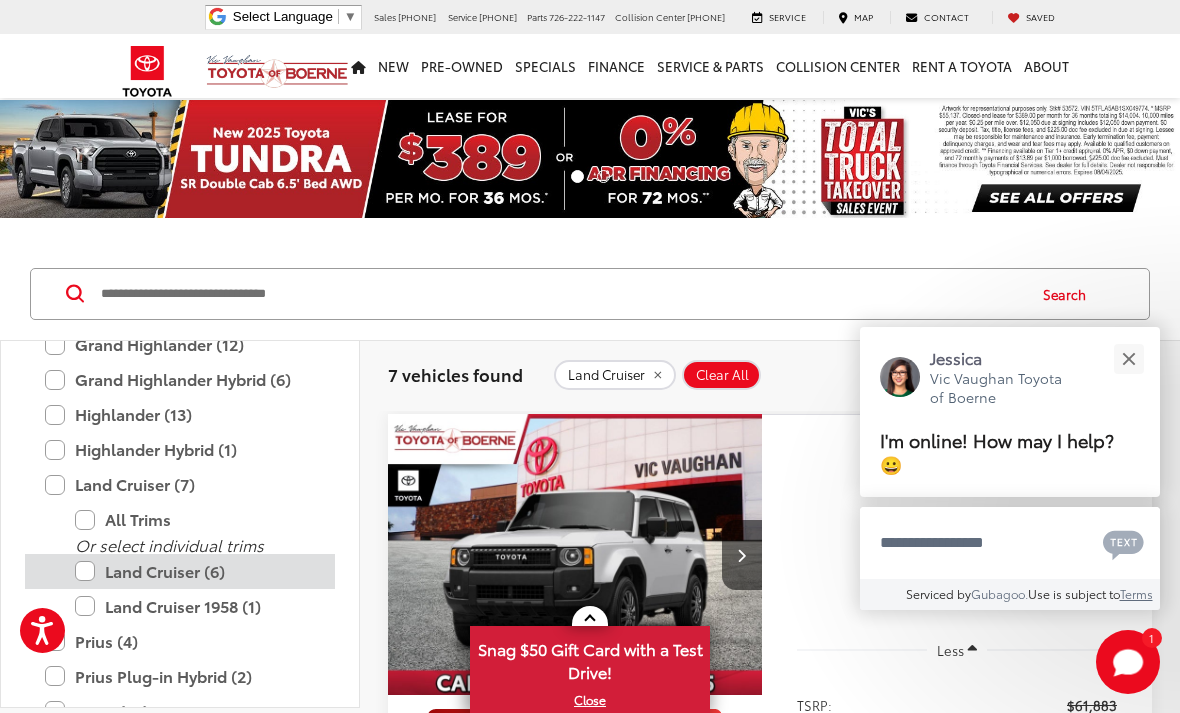 click on "Land Cruiser (6)" at bounding box center [195, 571] 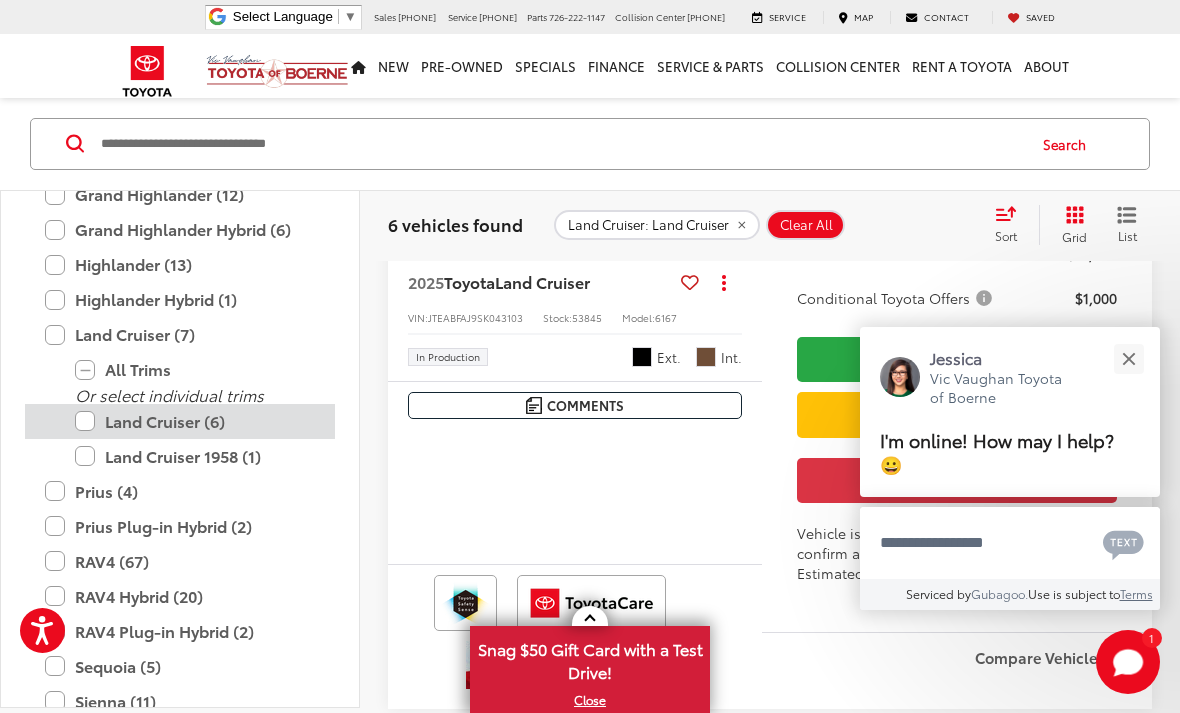 scroll, scrollTop: 1238, scrollLeft: 0, axis: vertical 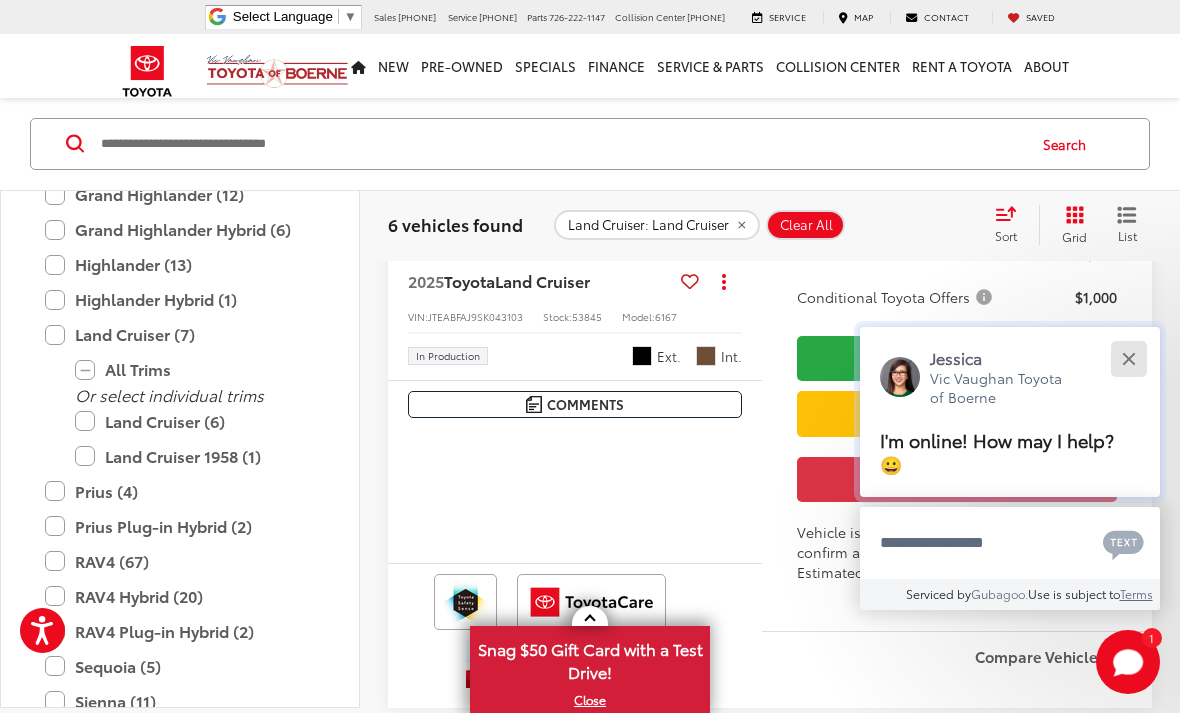 click at bounding box center [1128, 358] 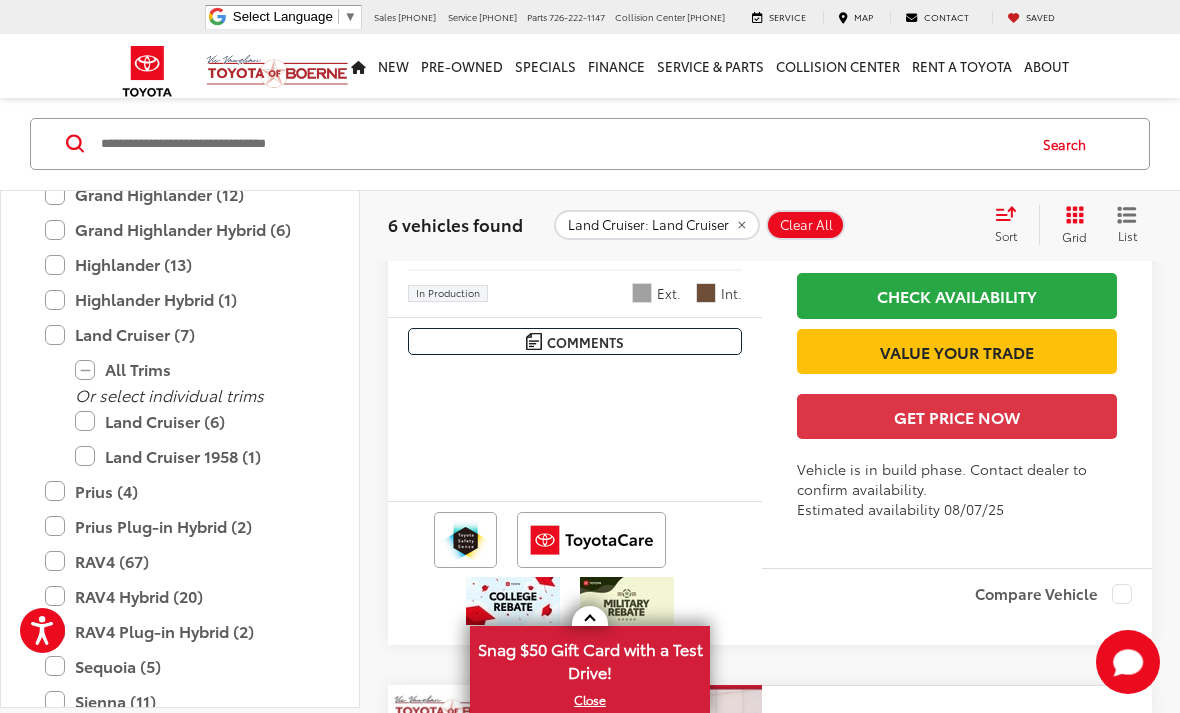 scroll, scrollTop: 2840, scrollLeft: 0, axis: vertical 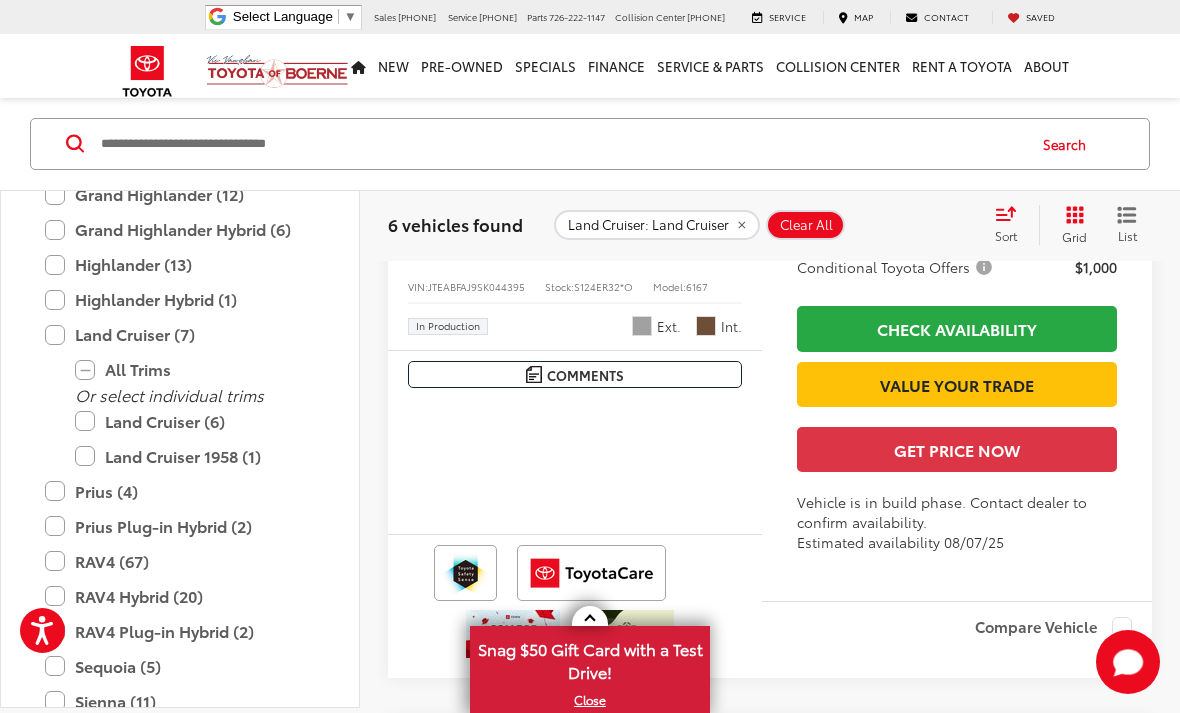 click on "$1,000" at bounding box center (1096, 267) 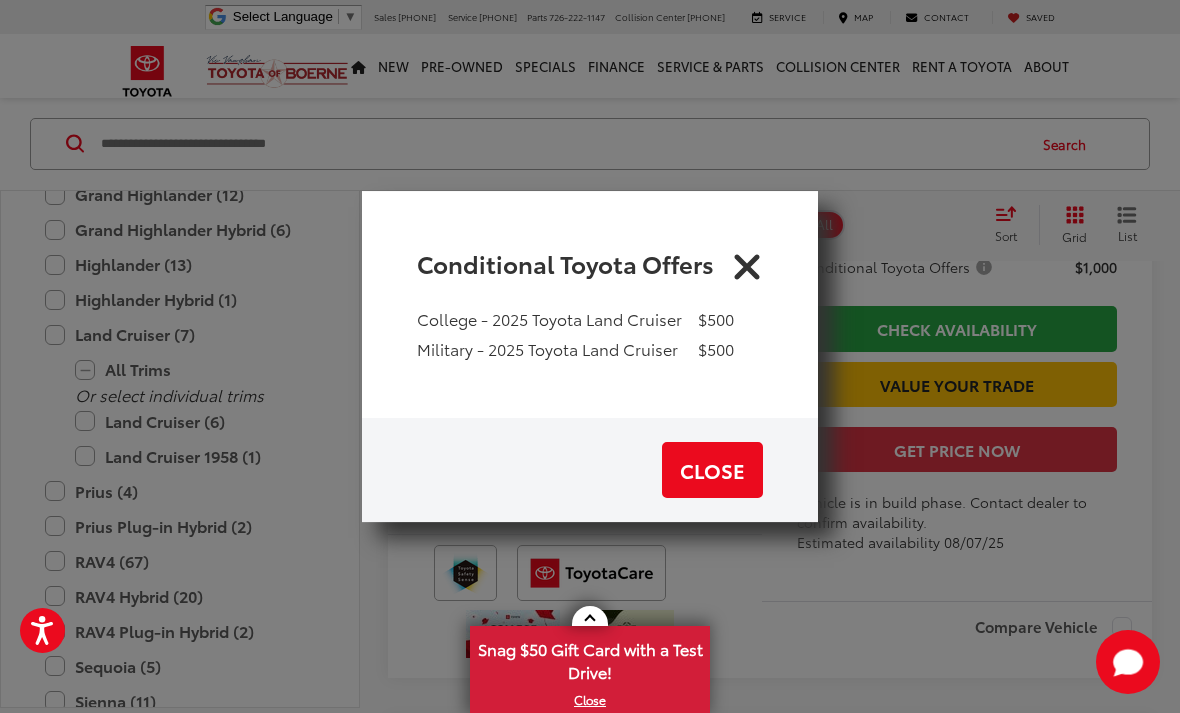 click at bounding box center [747, 263] 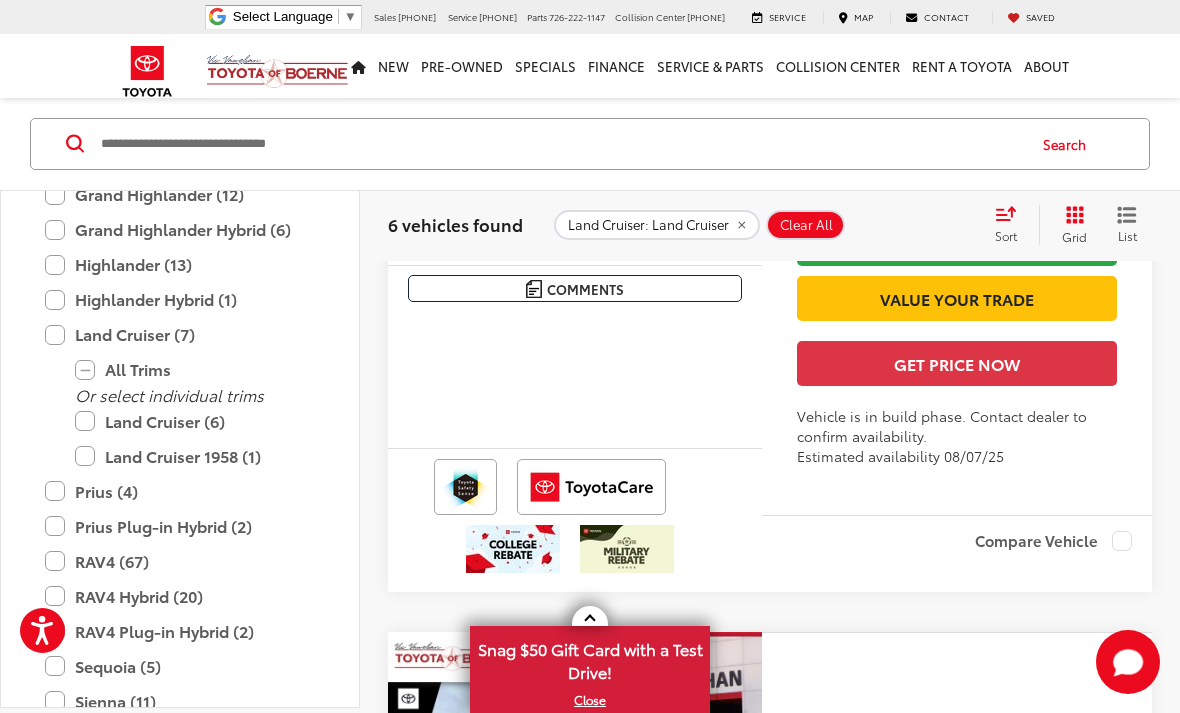 scroll, scrollTop: 3658, scrollLeft: 0, axis: vertical 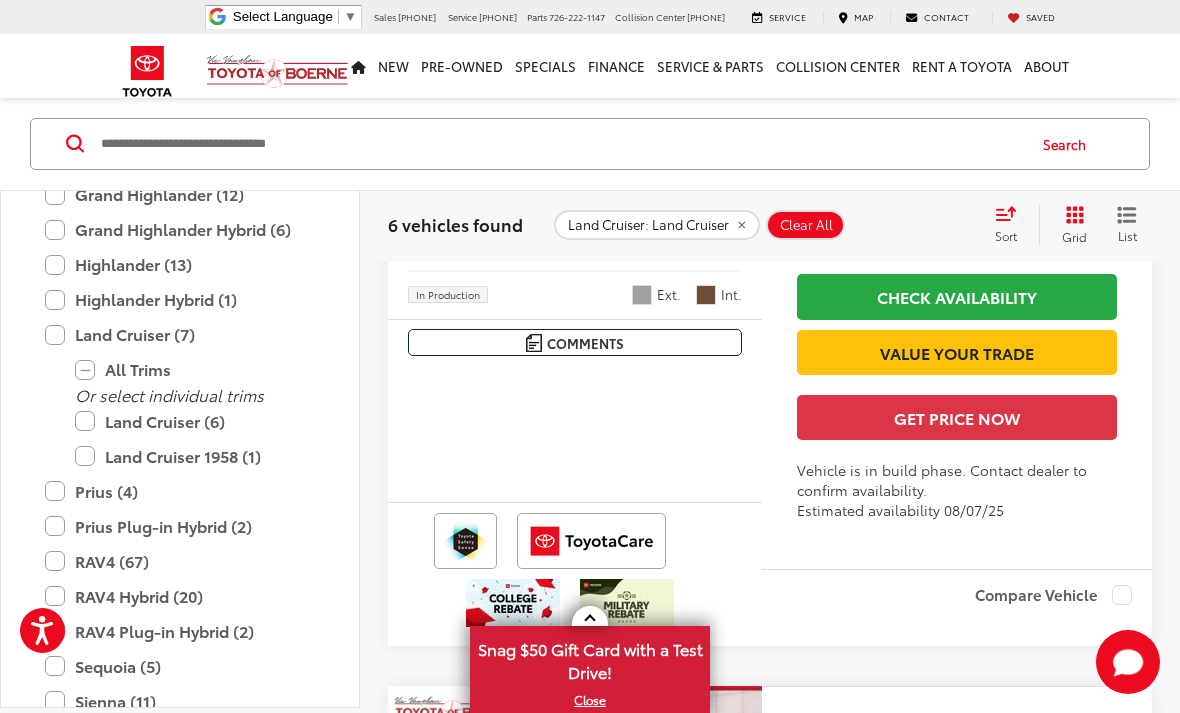 click on "Conditional Toyota Offers" at bounding box center (896, 235) 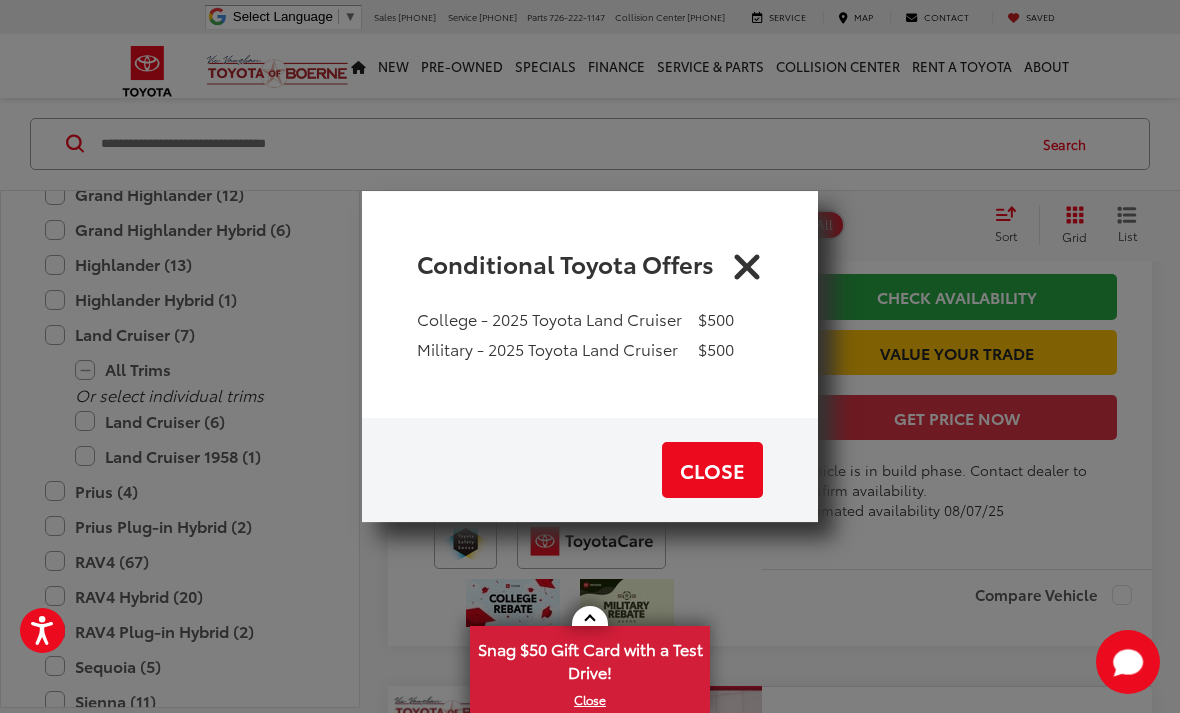 click at bounding box center [747, 263] 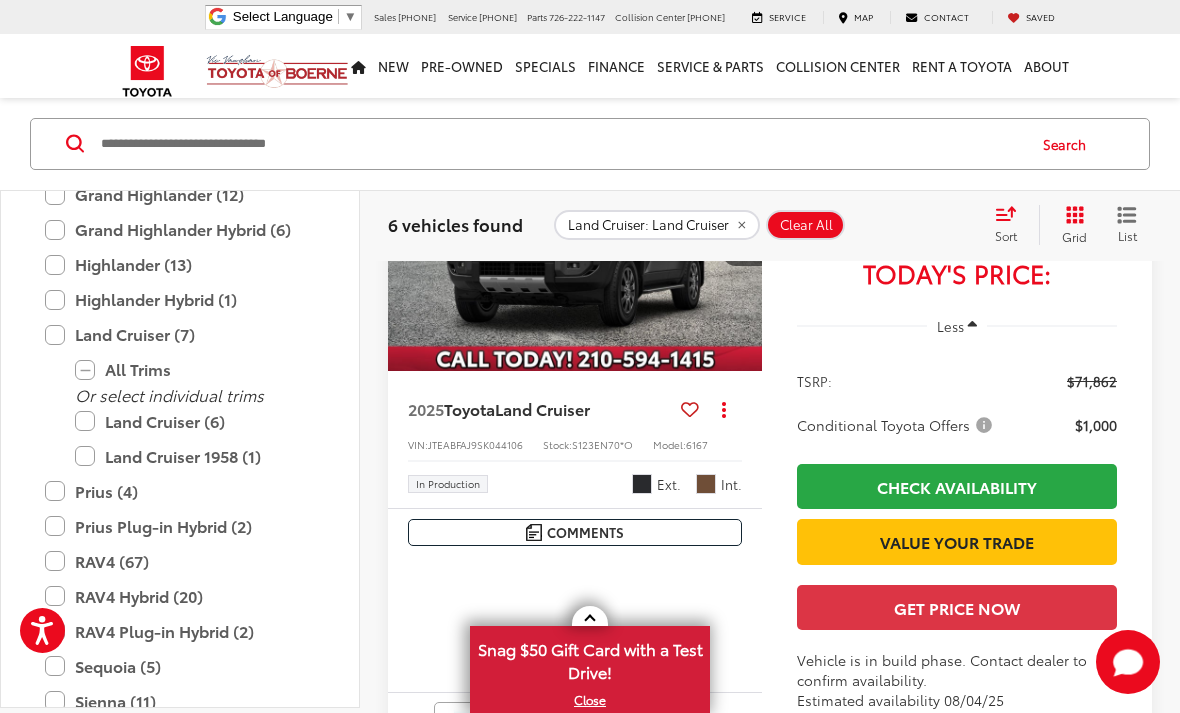 scroll, scrollTop: 1903, scrollLeft: 0, axis: vertical 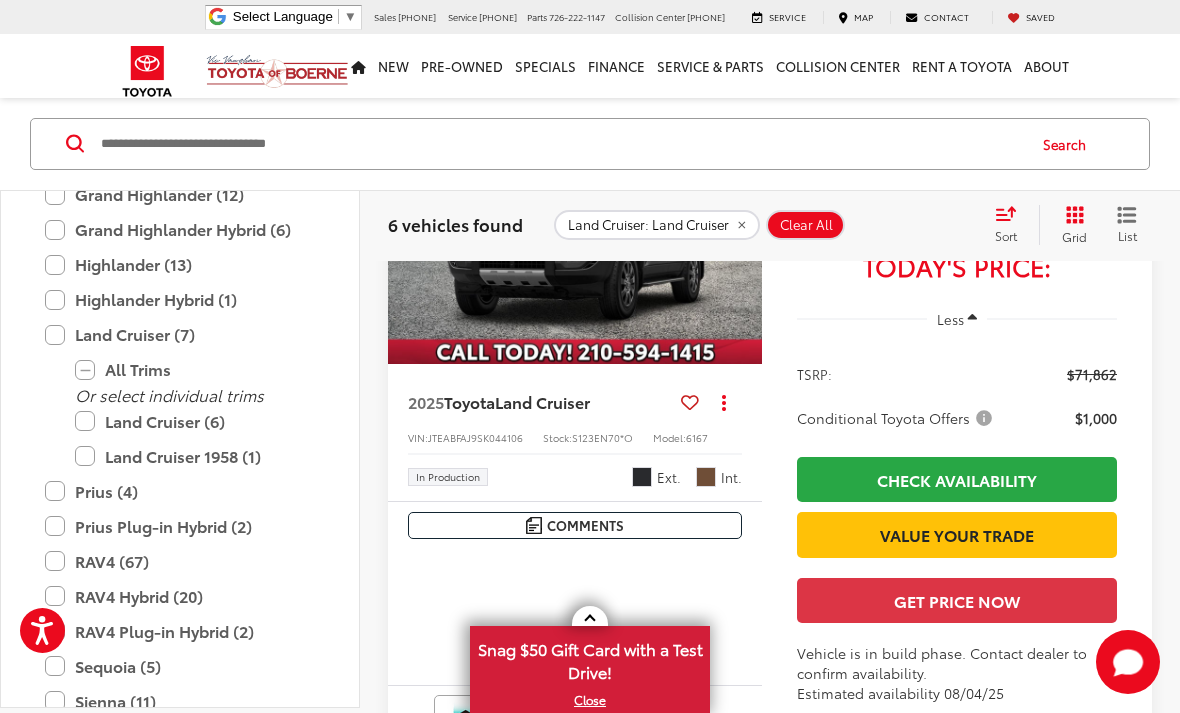 click at bounding box center [575, 224] 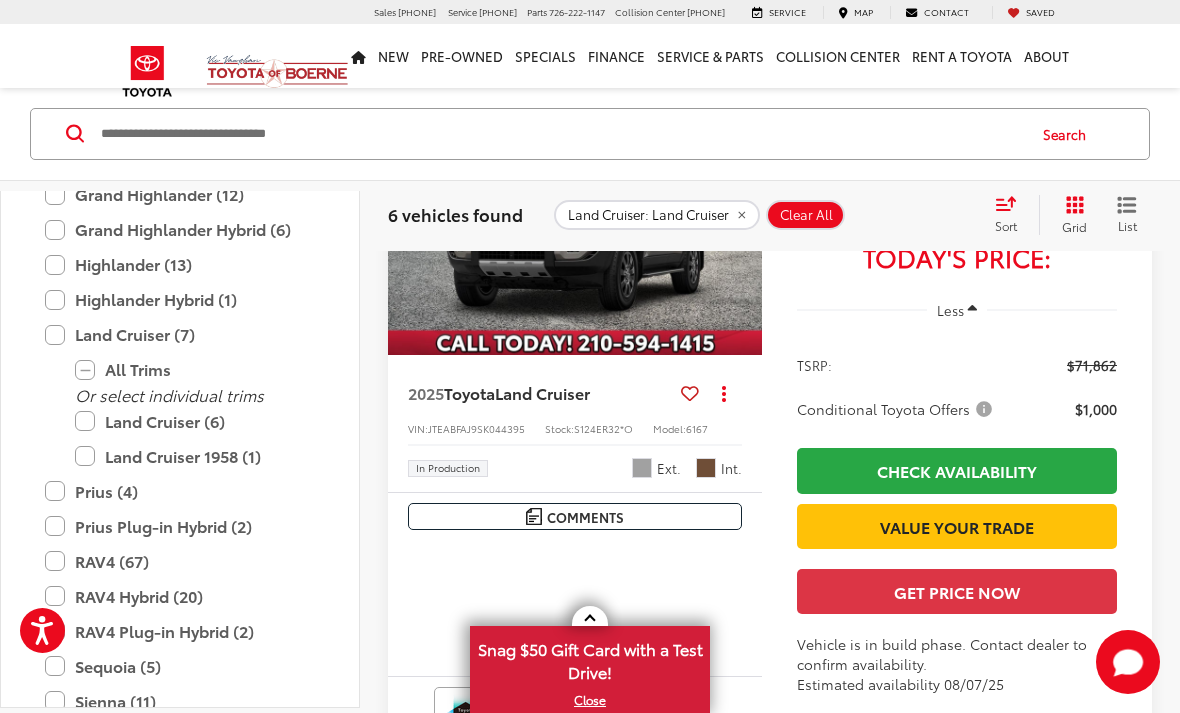 scroll, scrollTop: 2699, scrollLeft: 0, axis: vertical 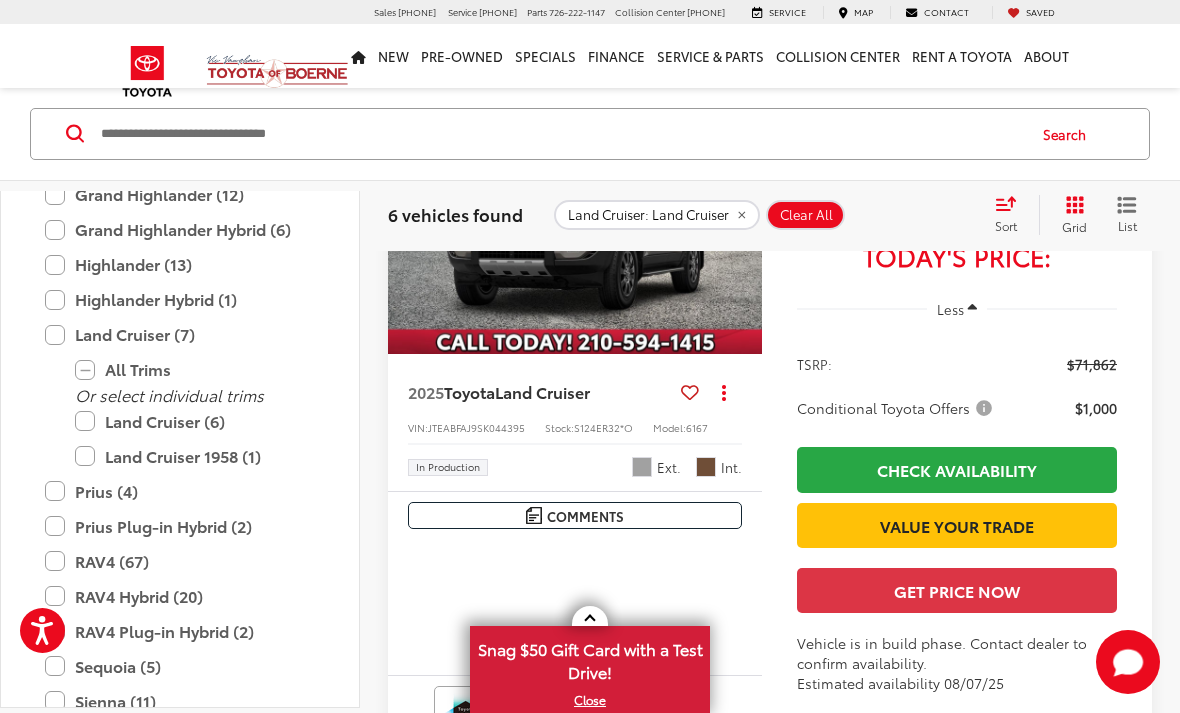 click at bounding box center (575, 214) 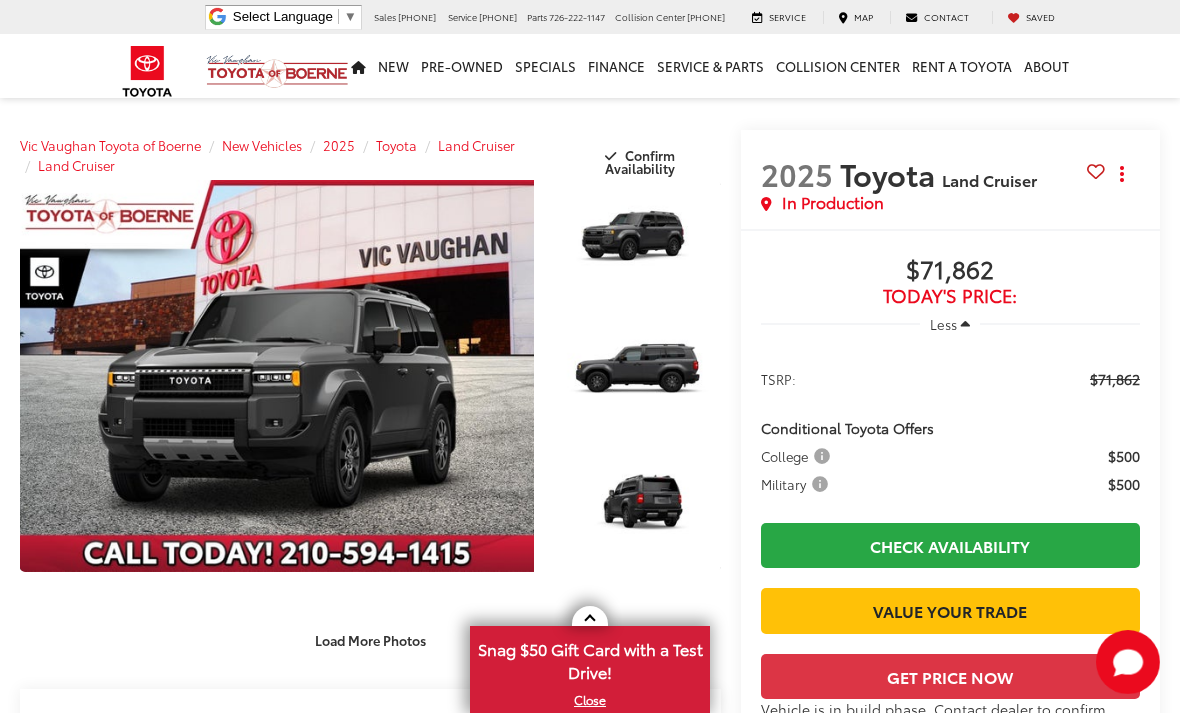 scroll, scrollTop: 27, scrollLeft: 0, axis: vertical 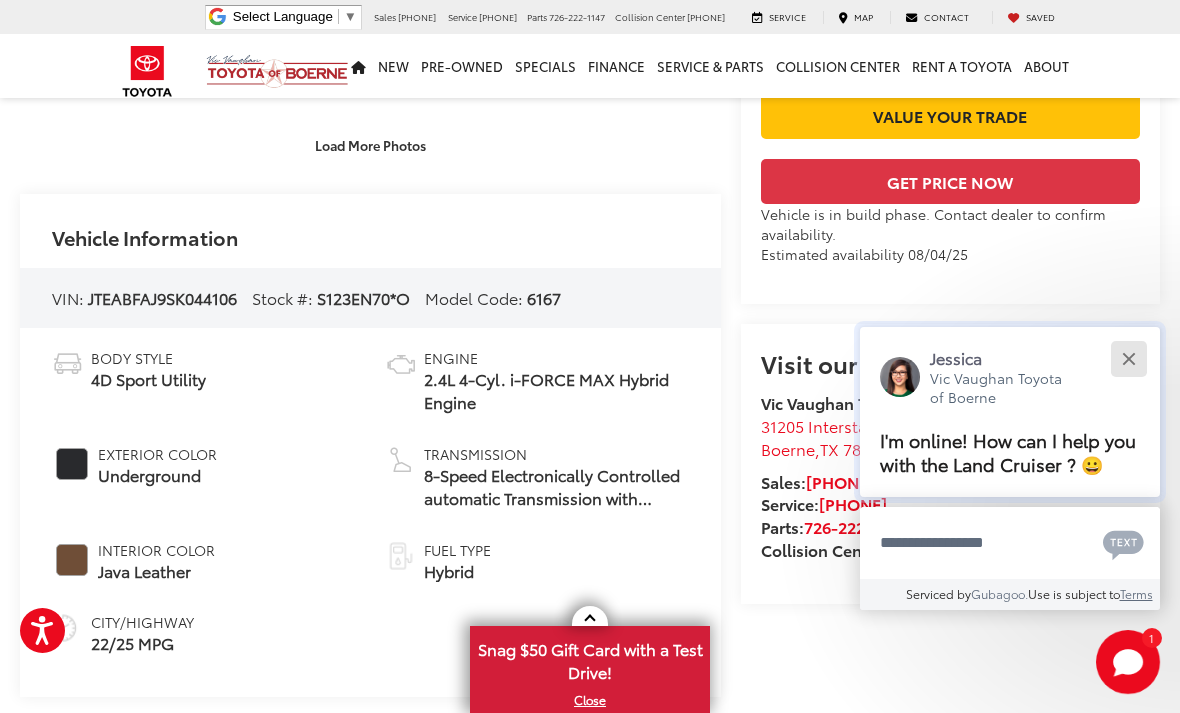 click at bounding box center [1128, 358] 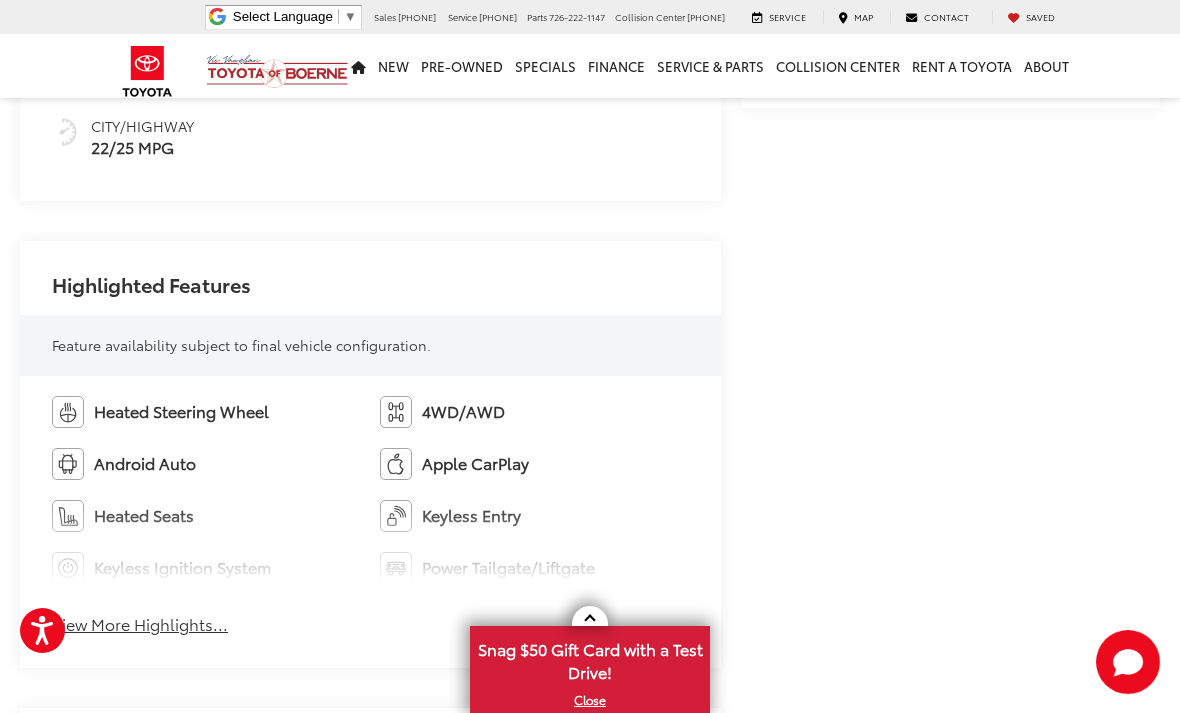 scroll, scrollTop: 1001, scrollLeft: 0, axis: vertical 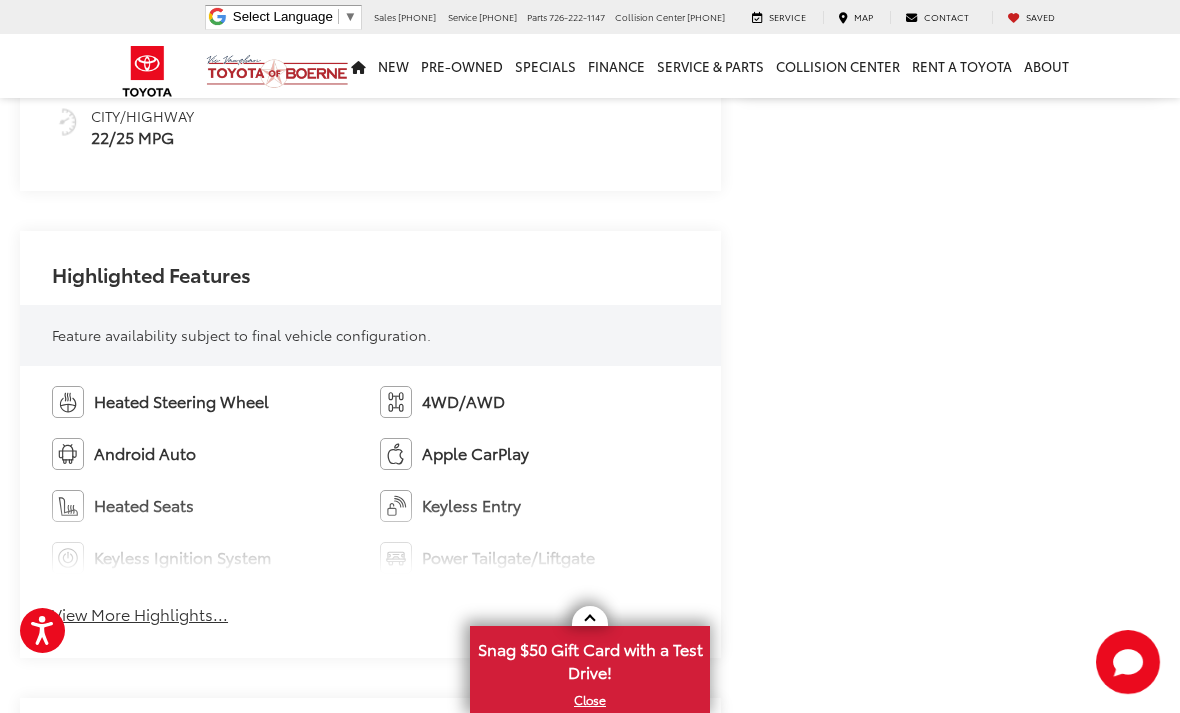 click on "View More Highlights..." at bounding box center [140, 614] 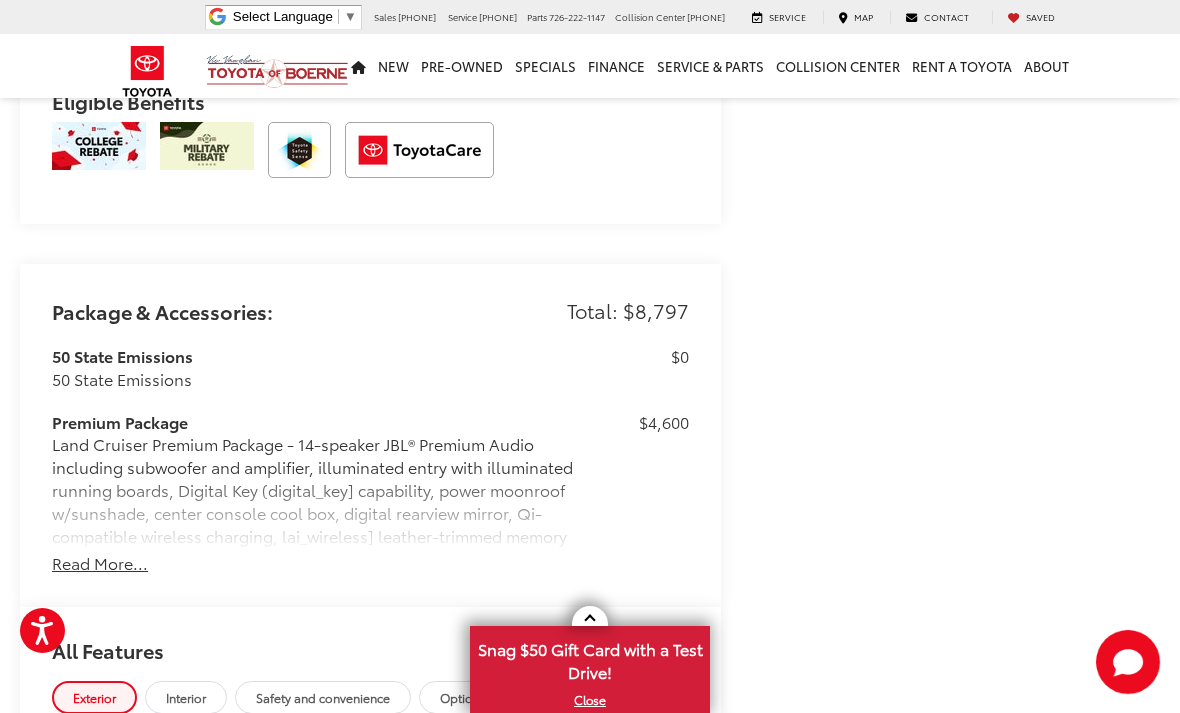 scroll, scrollTop: 2302, scrollLeft: 0, axis: vertical 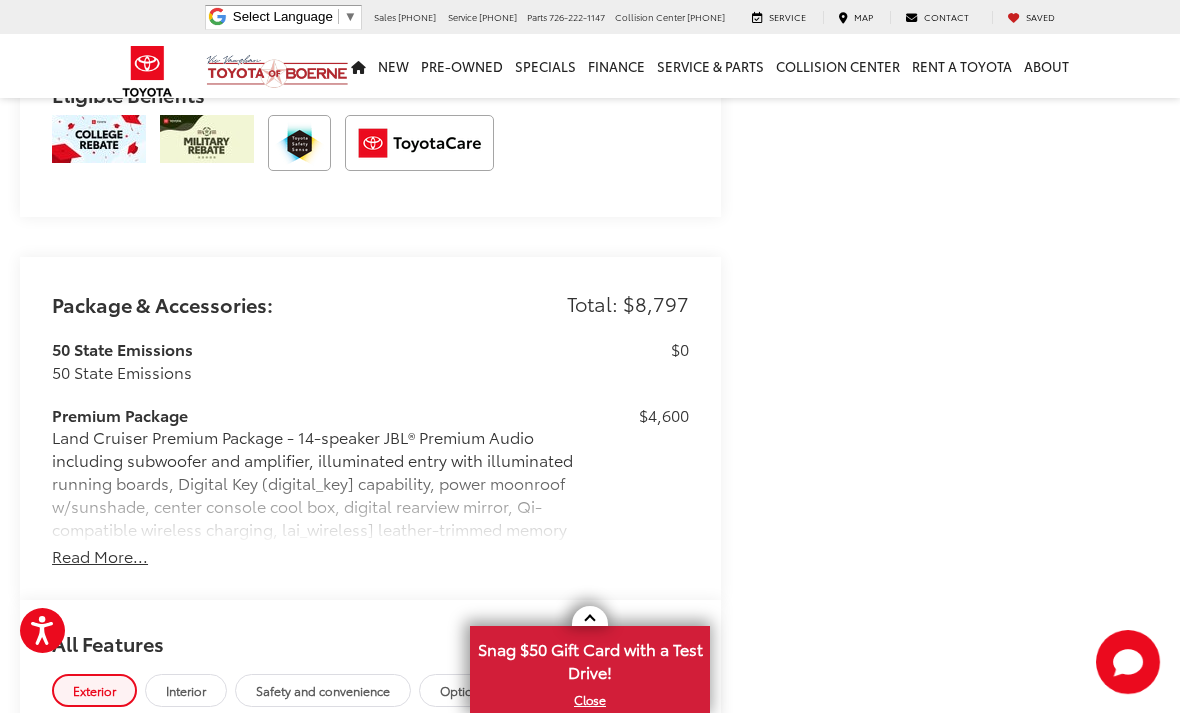 click on "Read More..." at bounding box center (100, 556) 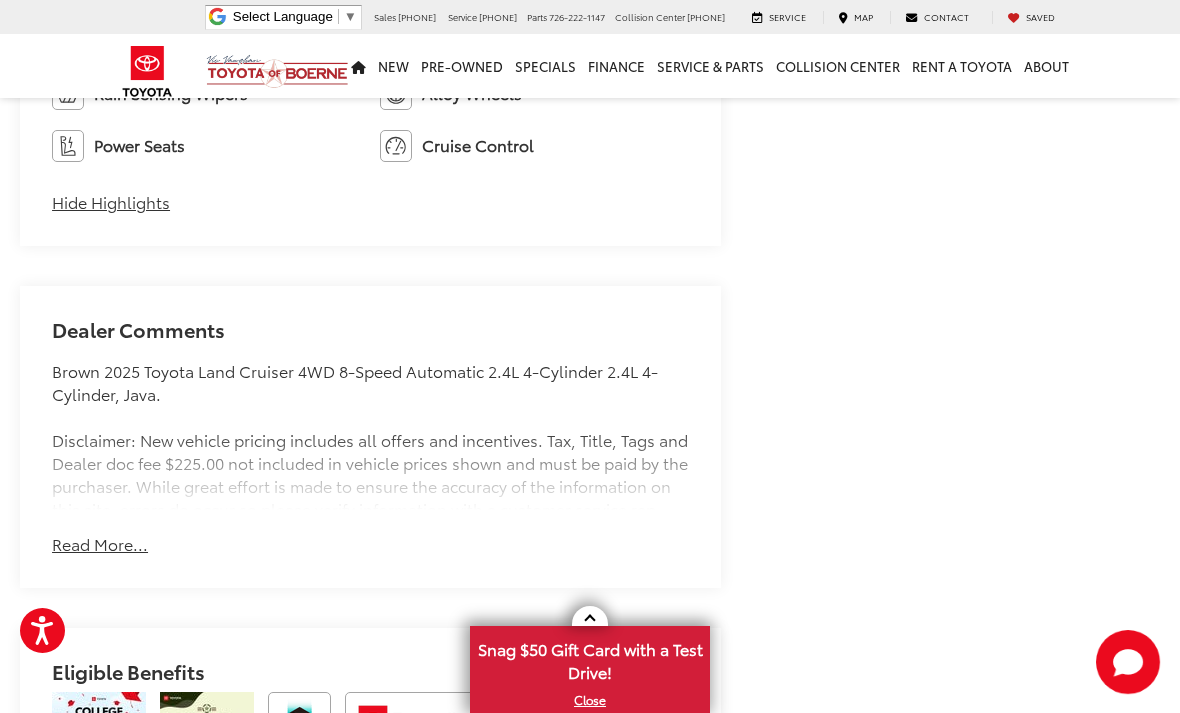 scroll, scrollTop: 1726, scrollLeft: 0, axis: vertical 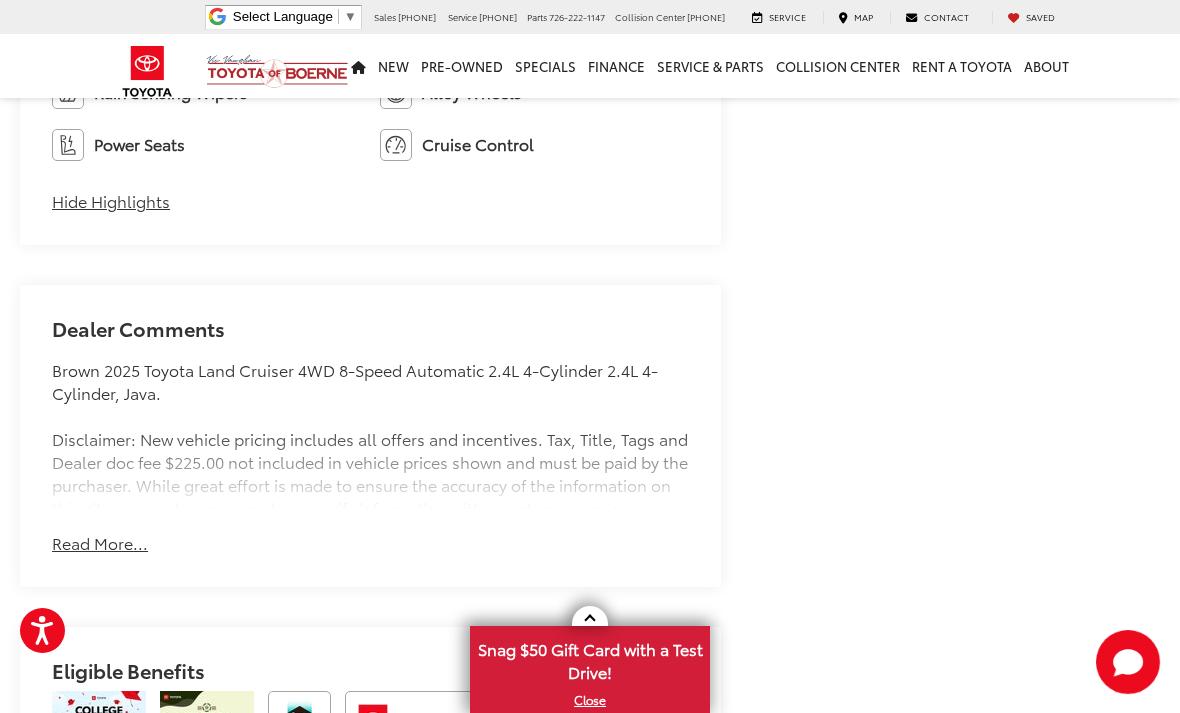 click on "Read More..." at bounding box center [100, 543] 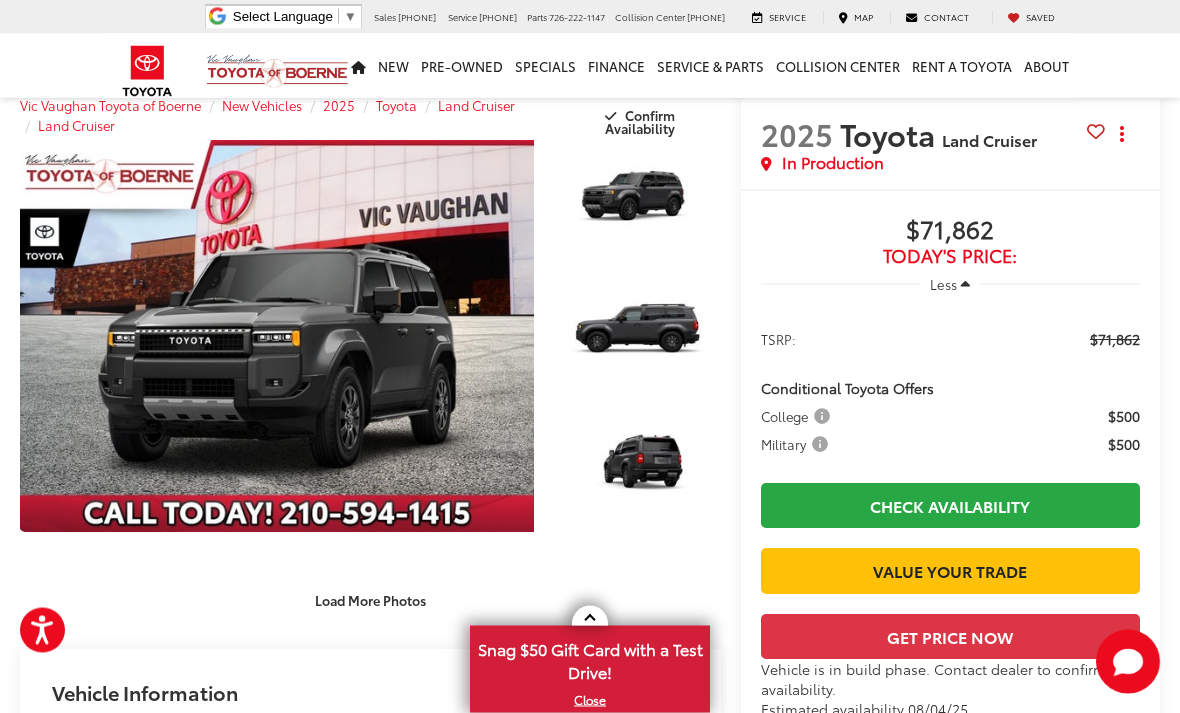 scroll, scrollTop: 0, scrollLeft: 0, axis: both 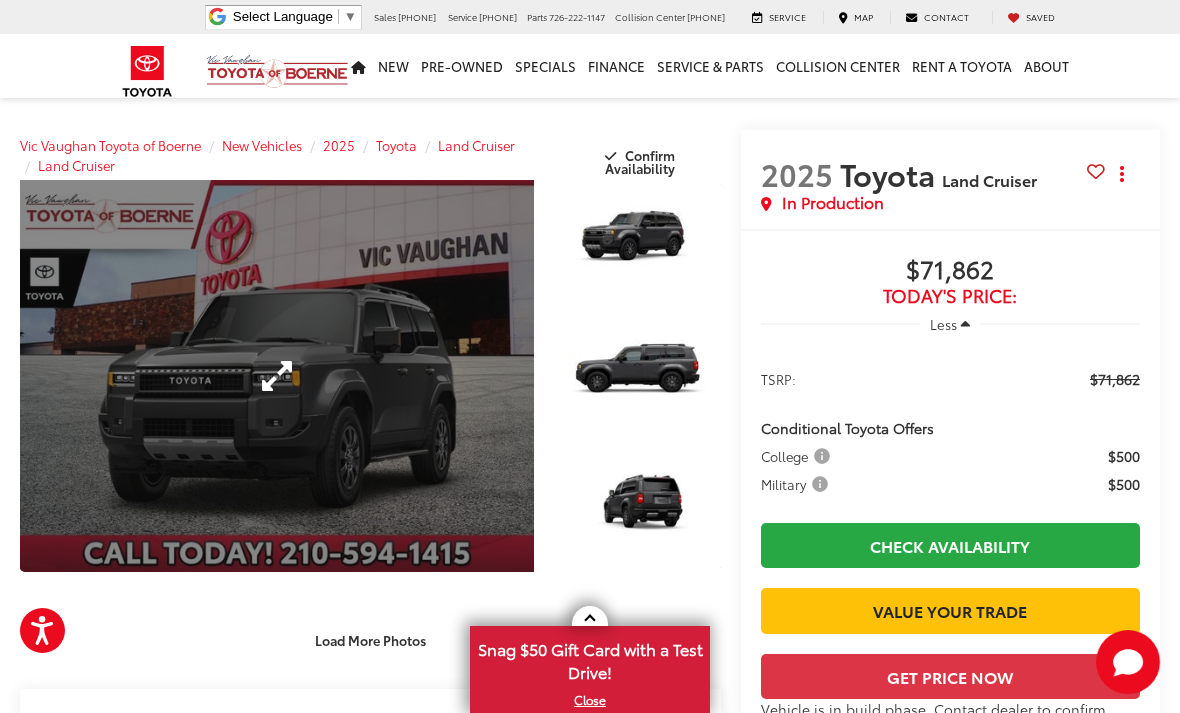 click at bounding box center [277, 376] 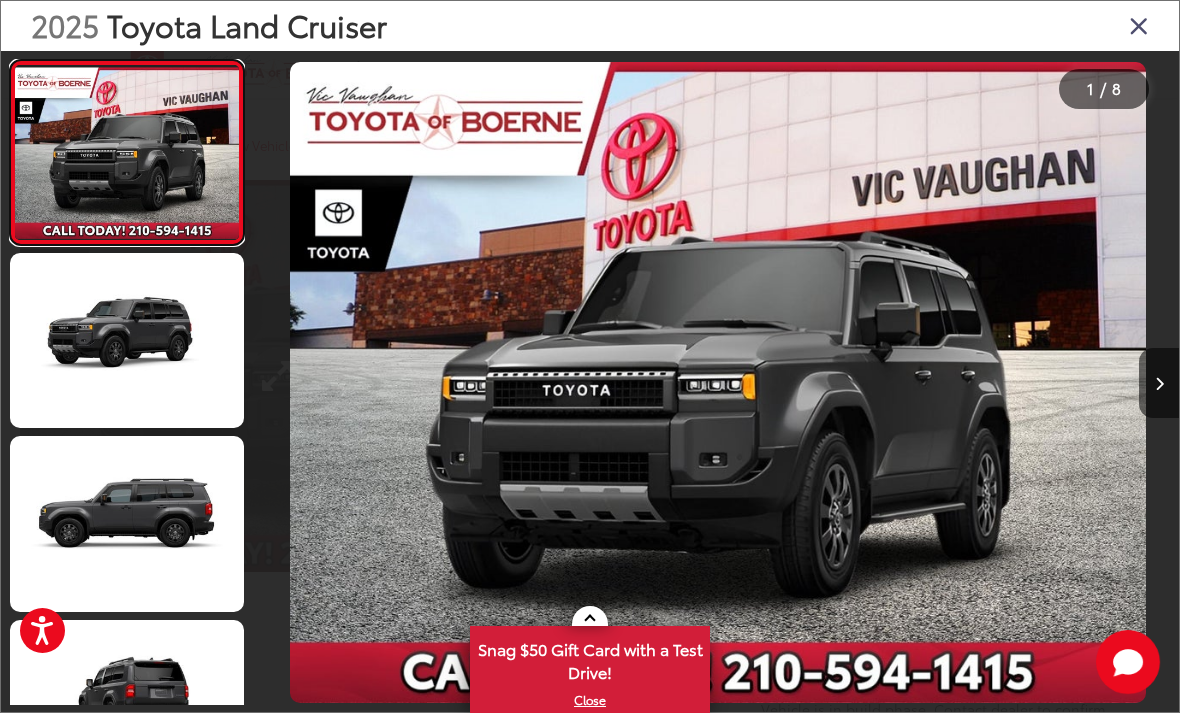 scroll, scrollTop: 0, scrollLeft: 0, axis: both 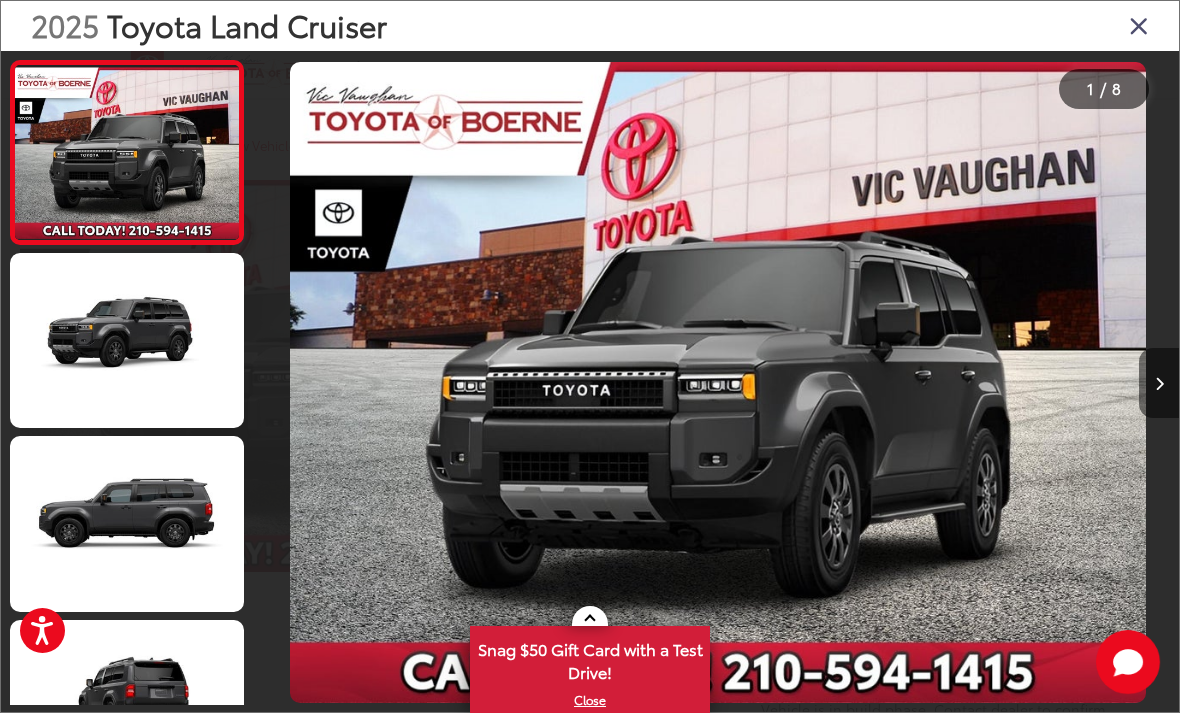 click at bounding box center (1159, 384) 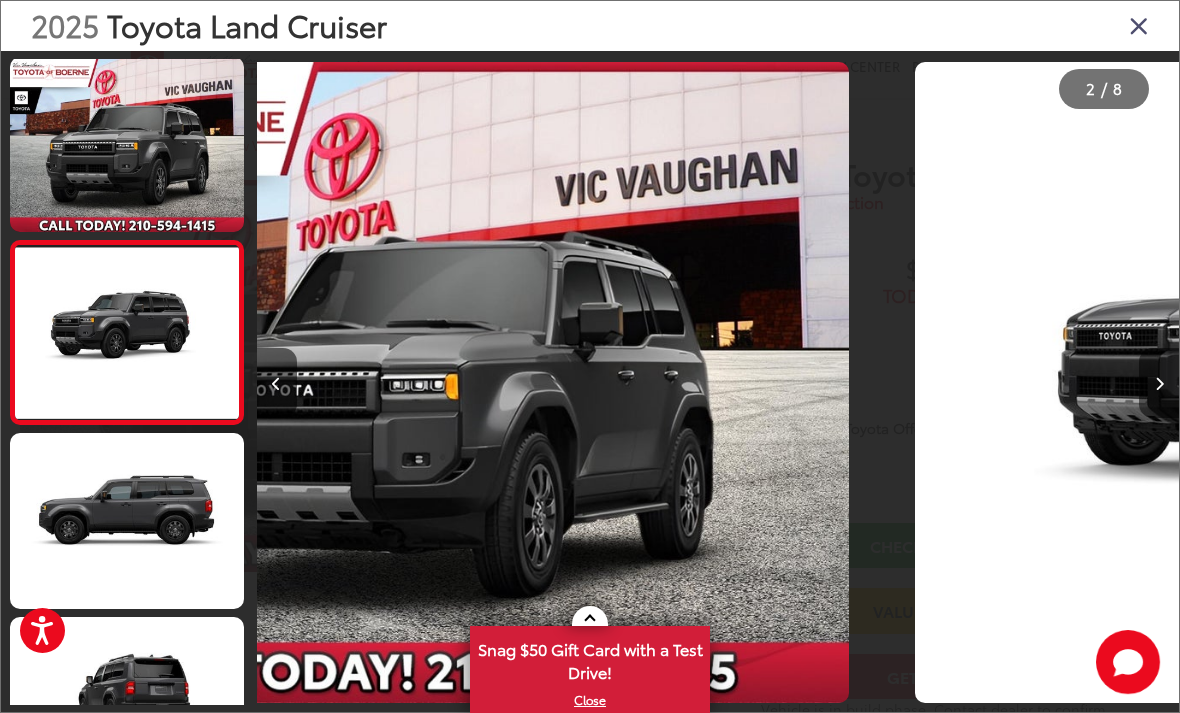 scroll, scrollTop: 0, scrollLeft: 810, axis: horizontal 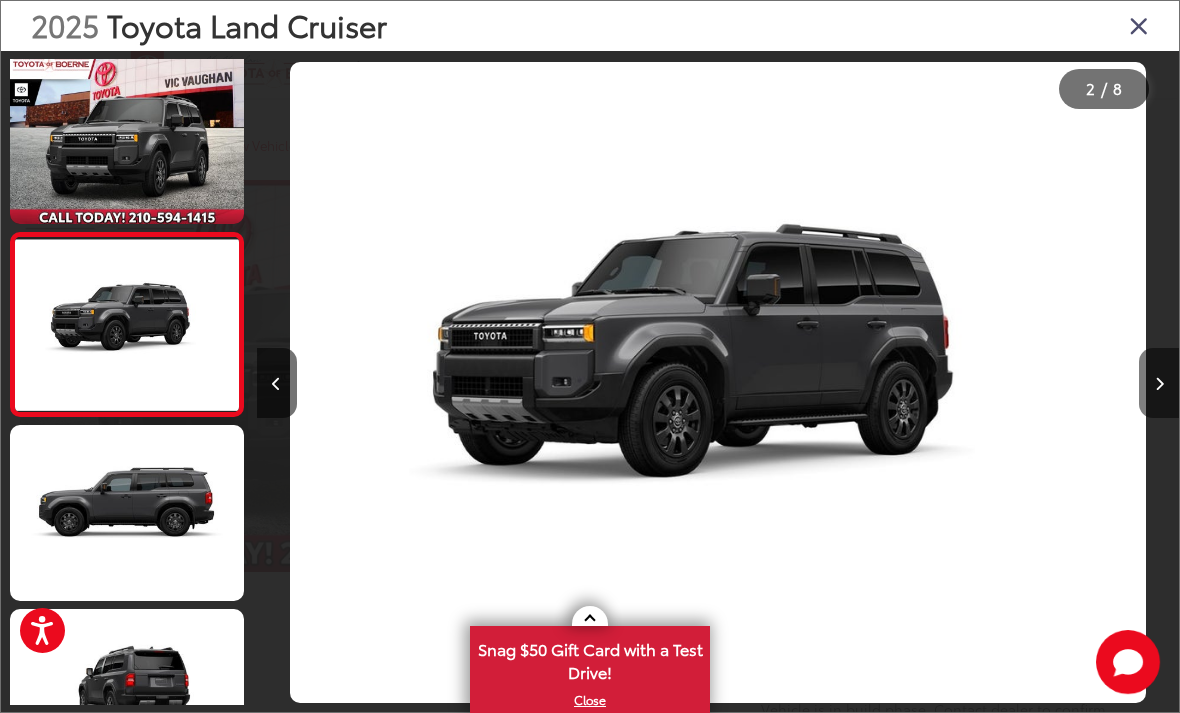 click at bounding box center [1159, 383] 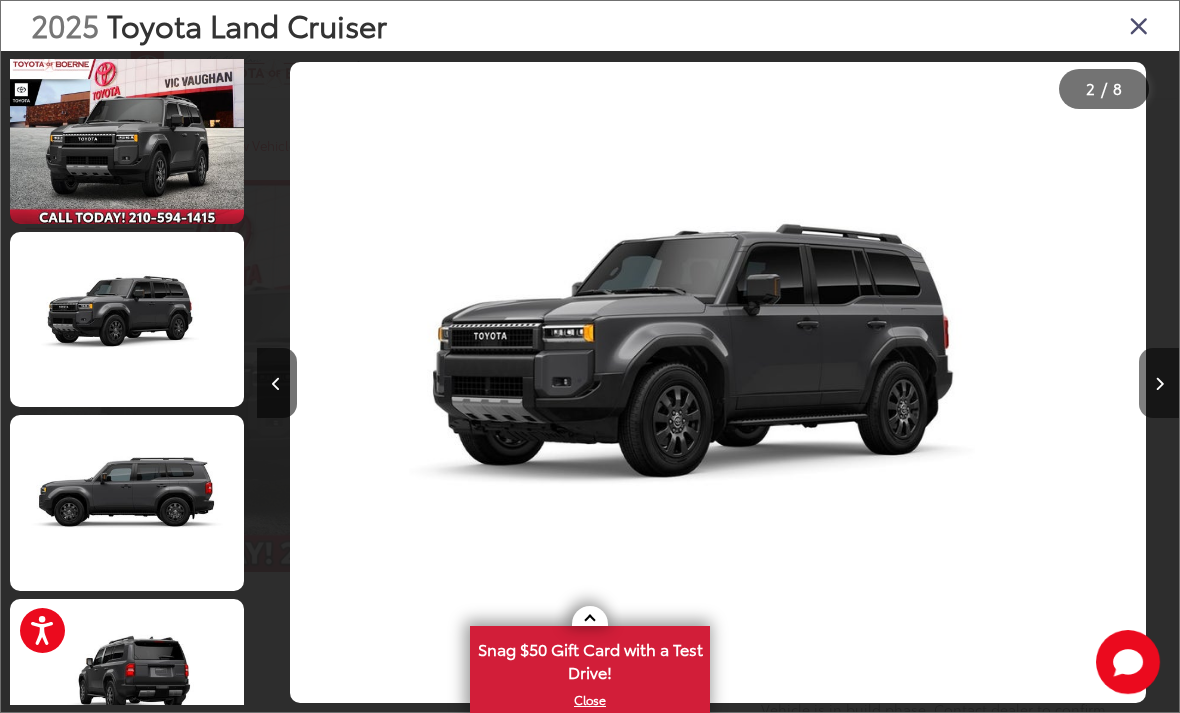 scroll, scrollTop: 0, scrollLeft: 1753, axis: horizontal 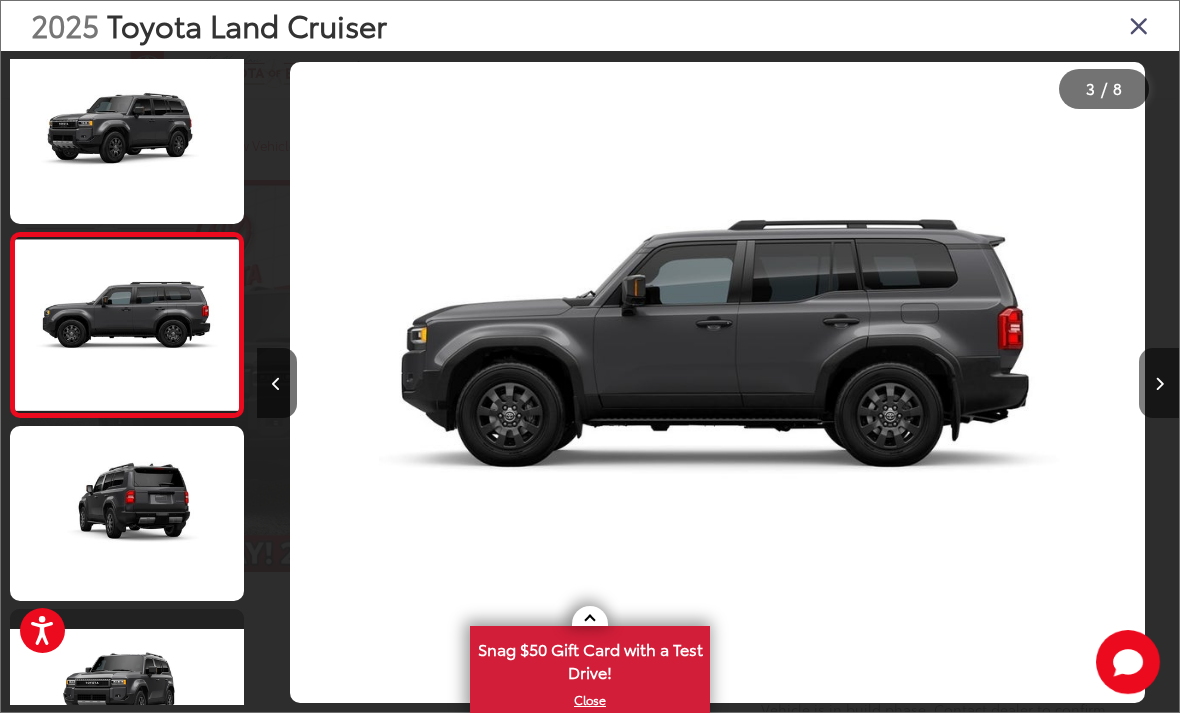 click at bounding box center [1159, 383] 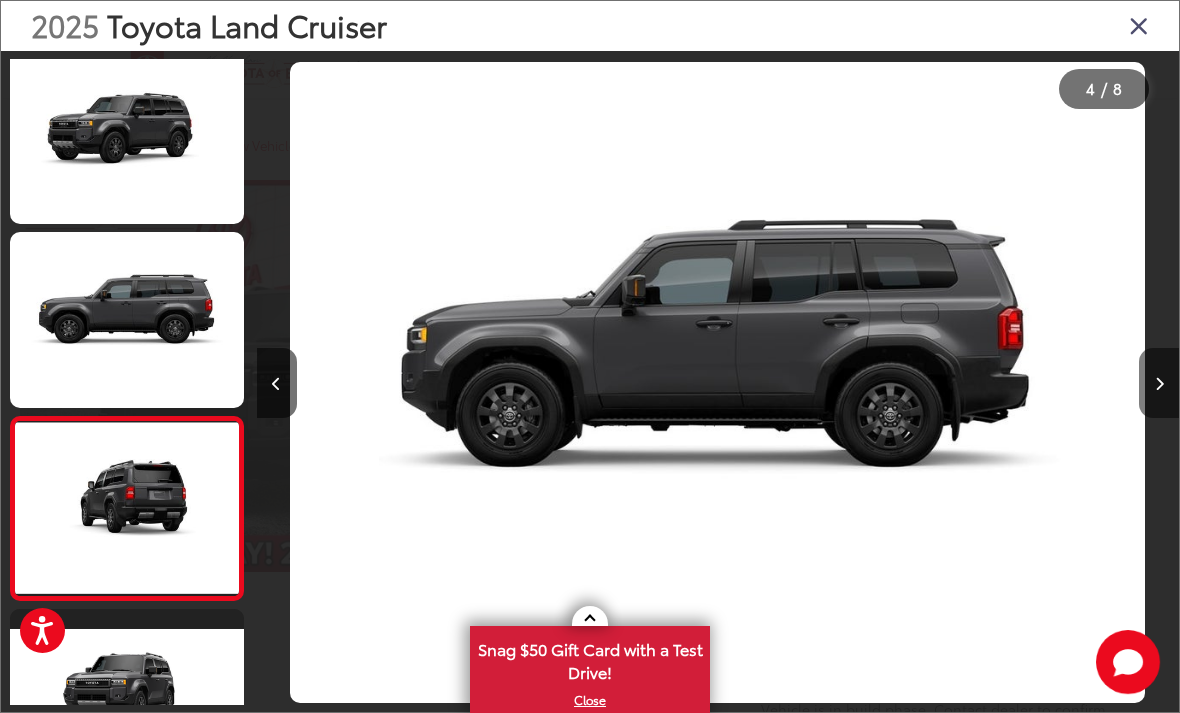 scroll, scrollTop: 0, scrollLeft: 2574, axis: horizontal 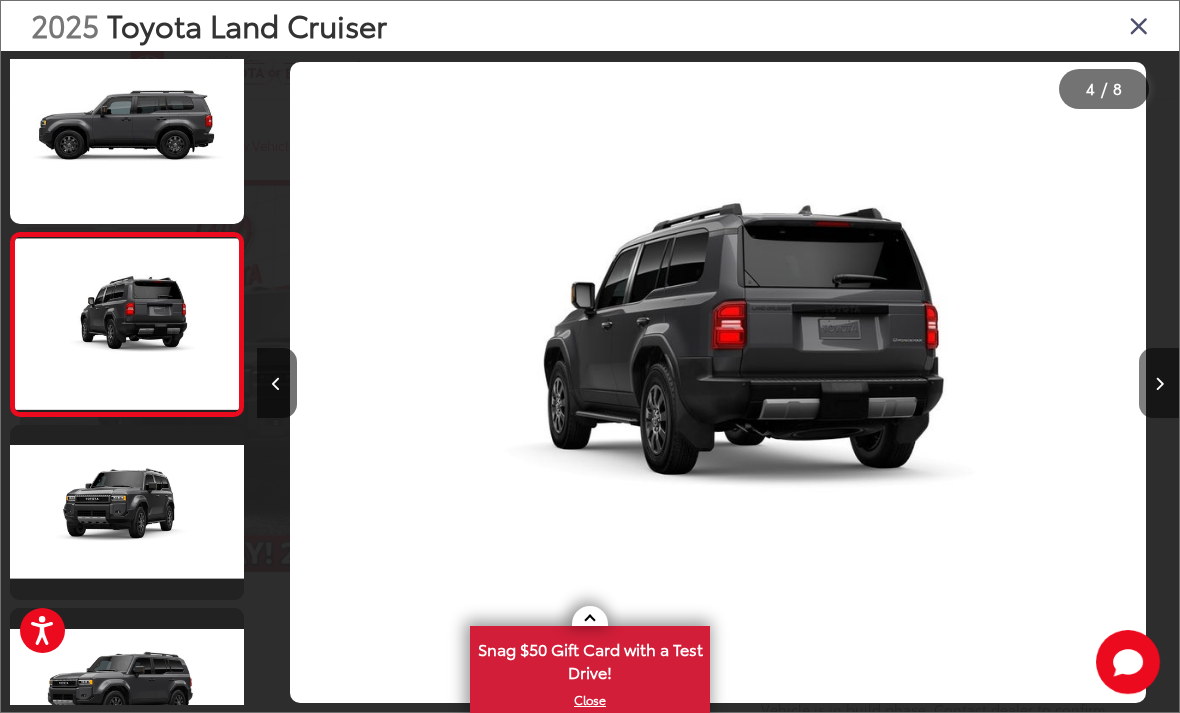 click at bounding box center (1159, 383) 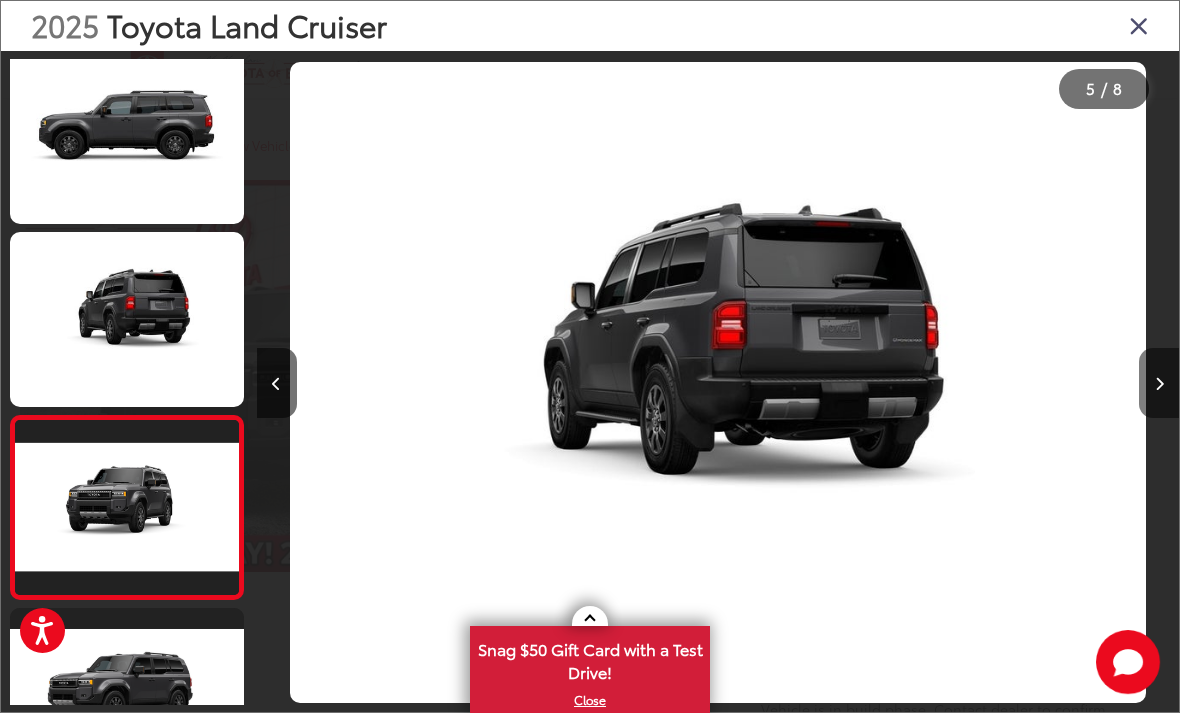 scroll, scrollTop: 0, scrollLeft: 3473, axis: horizontal 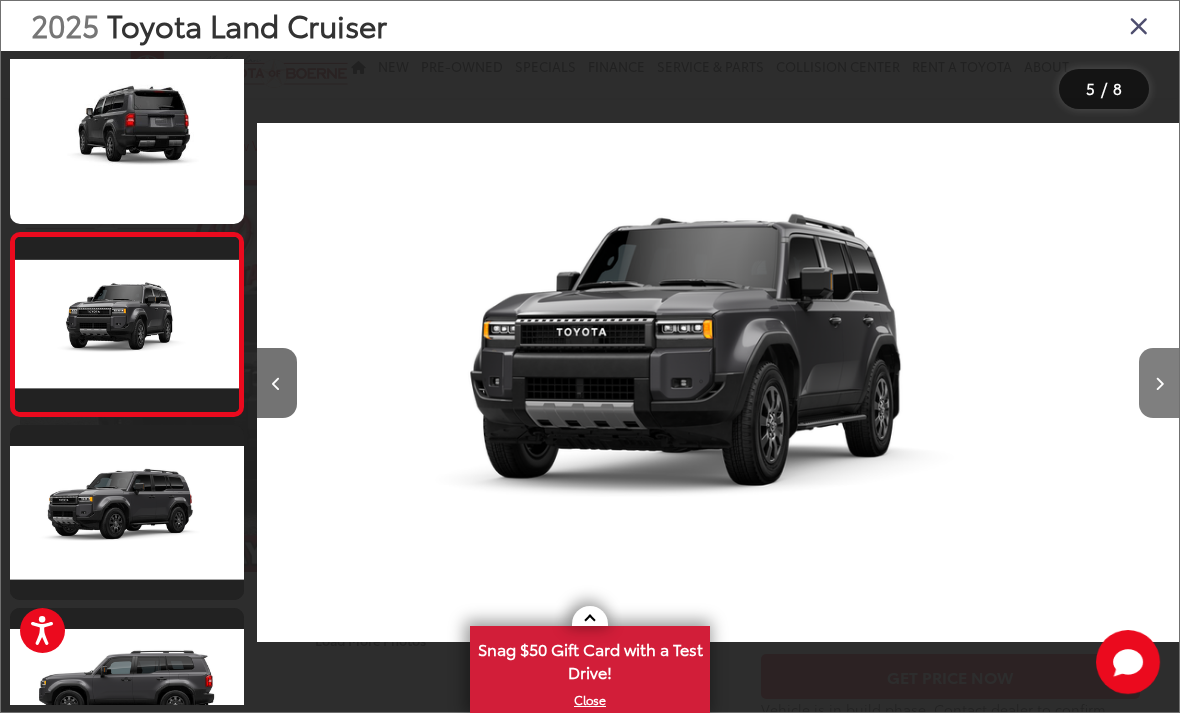 click at bounding box center (1159, 384) 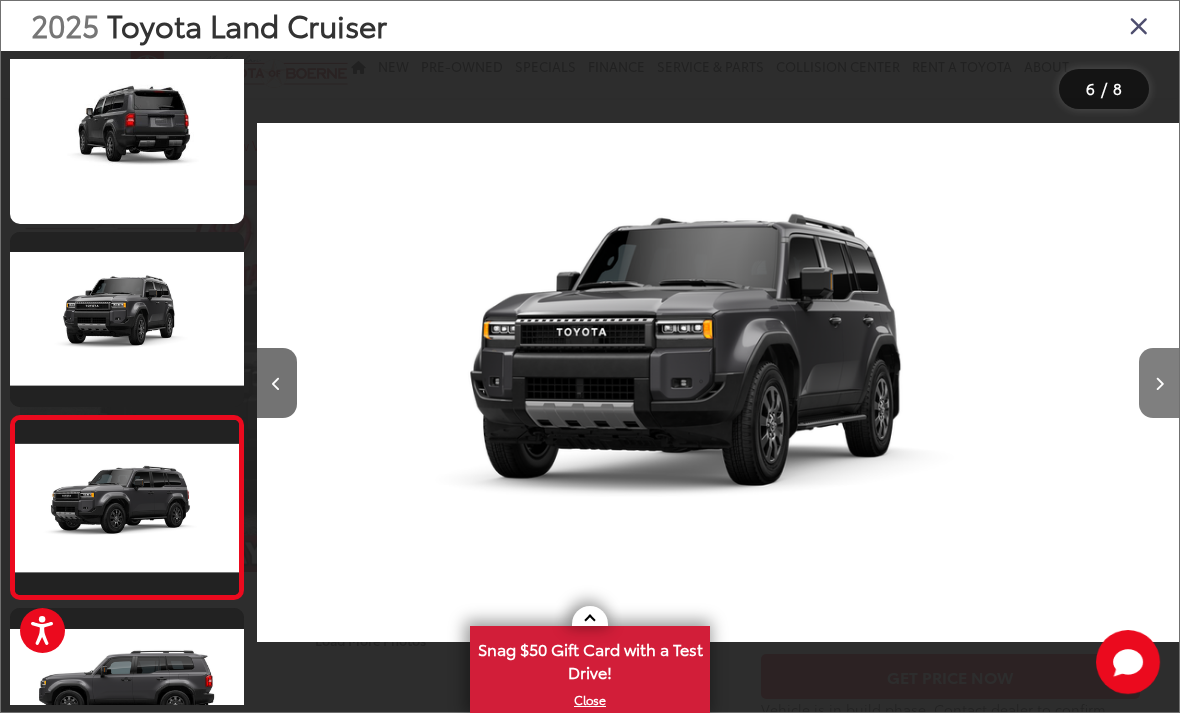 scroll, scrollTop: 0, scrollLeft: 4412, axis: horizontal 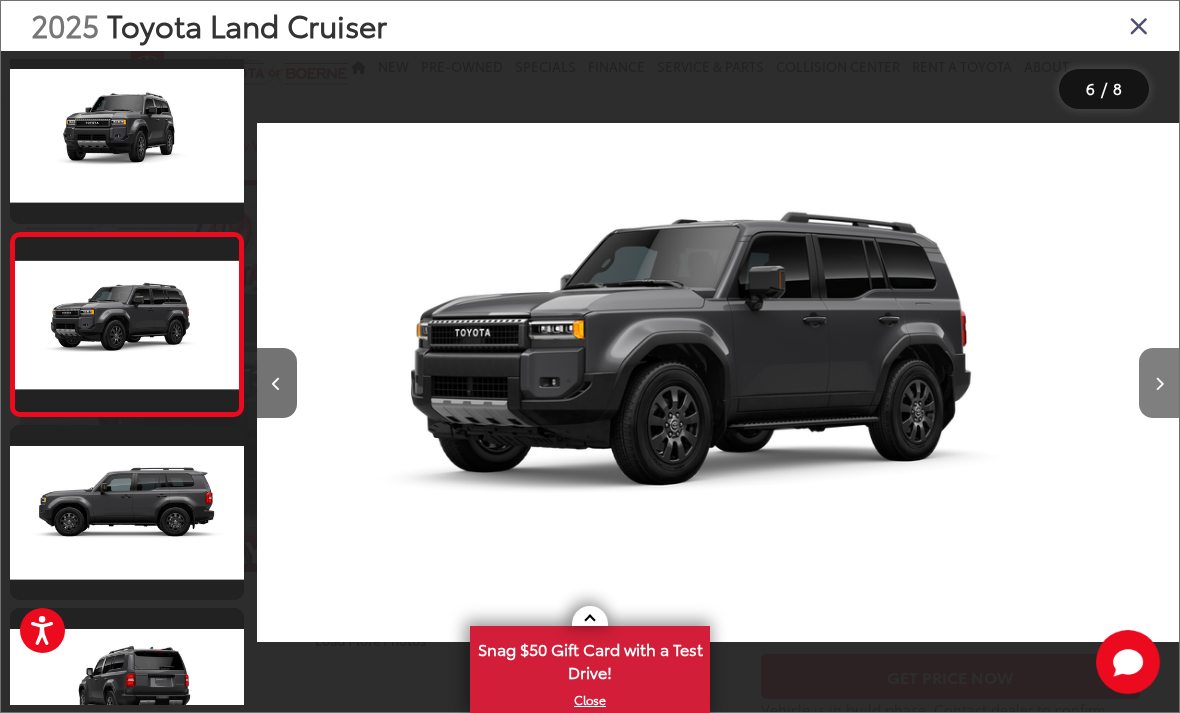click at bounding box center [1159, 384] 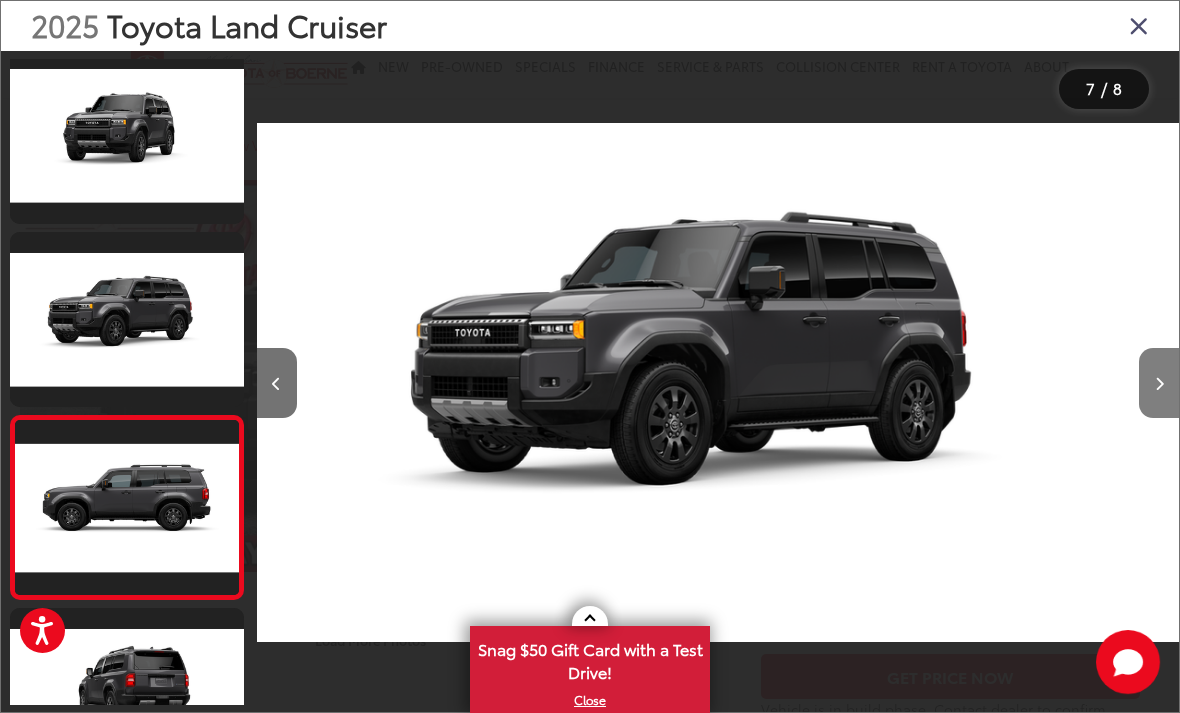 scroll, scrollTop: 0, scrollLeft: 5458, axis: horizontal 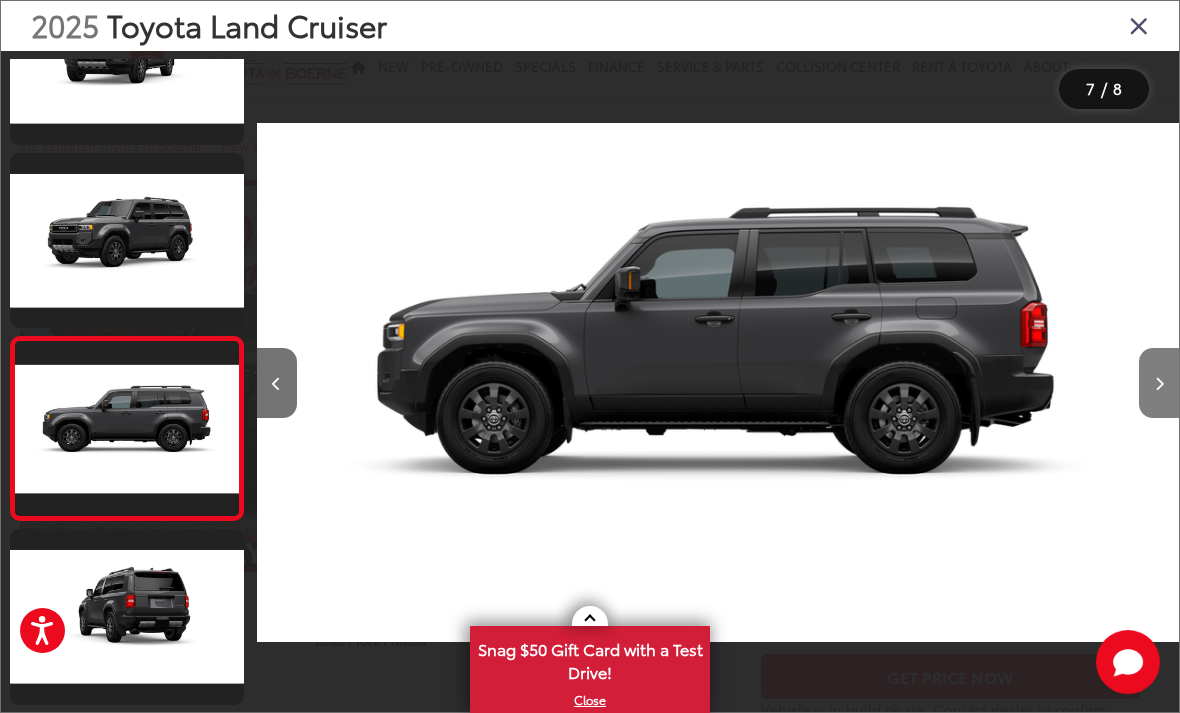click at bounding box center [1159, 384] 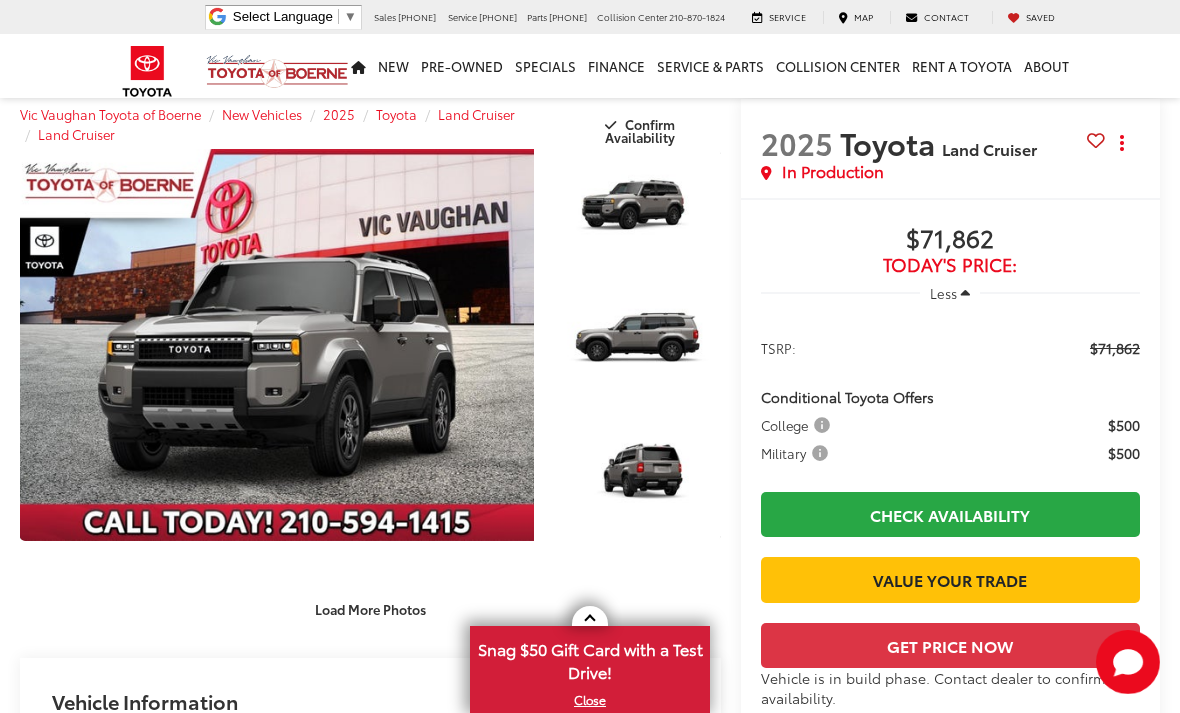 scroll, scrollTop: 203, scrollLeft: 0, axis: vertical 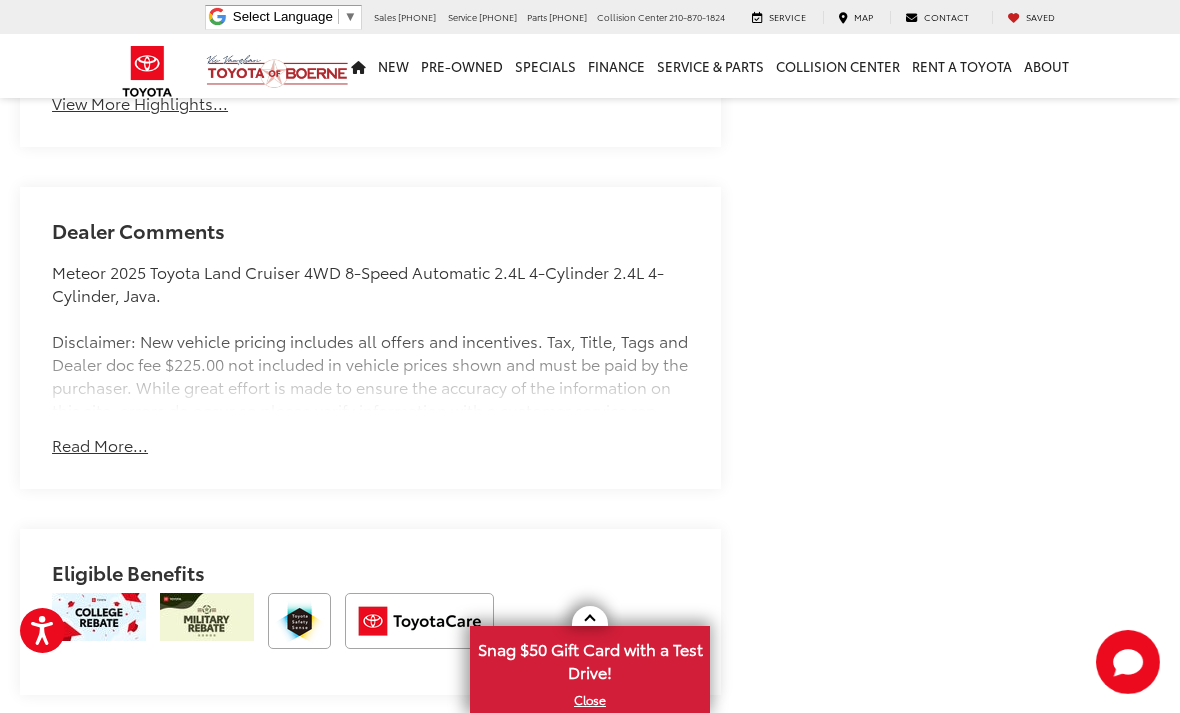 click on "Read More..." at bounding box center (100, 445) 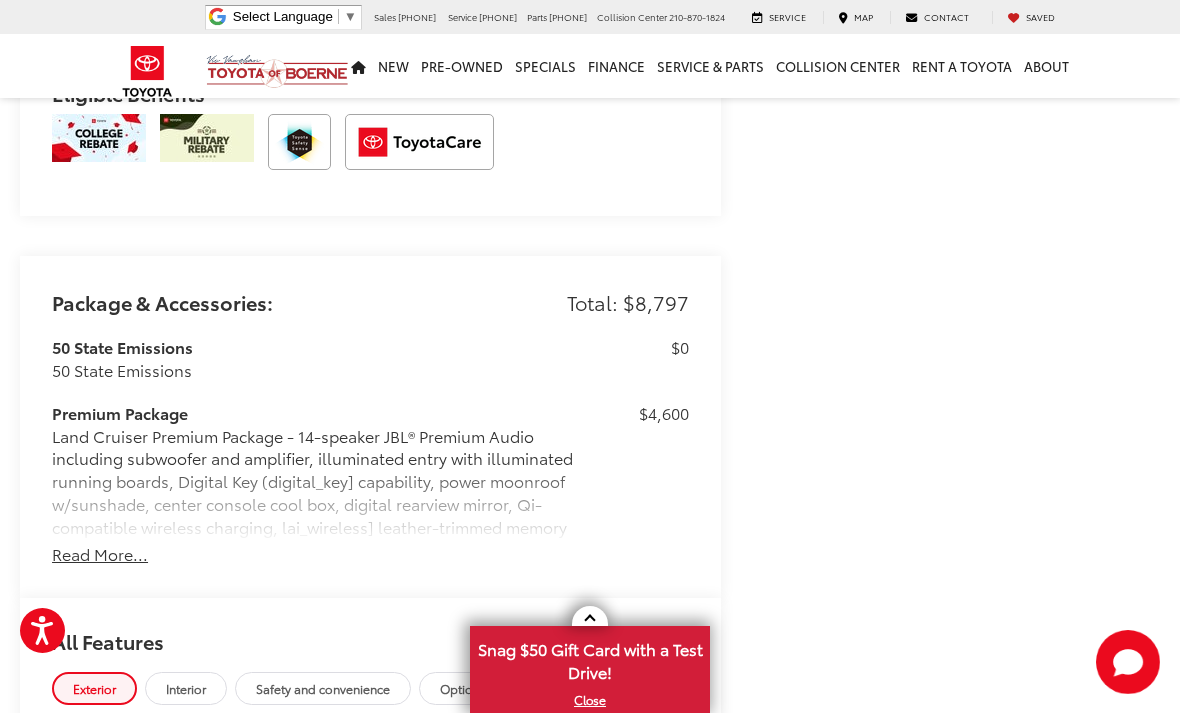 scroll, scrollTop: 2097, scrollLeft: 0, axis: vertical 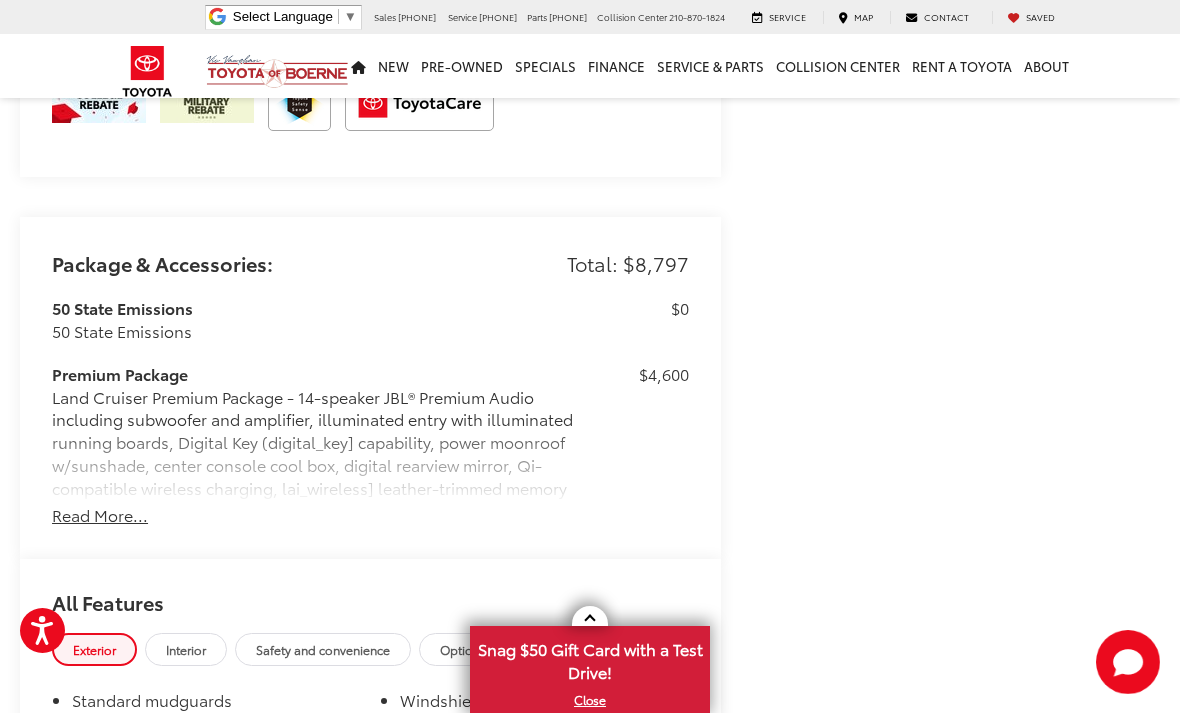 click on "Read More..." at bounding box center (100, 515) 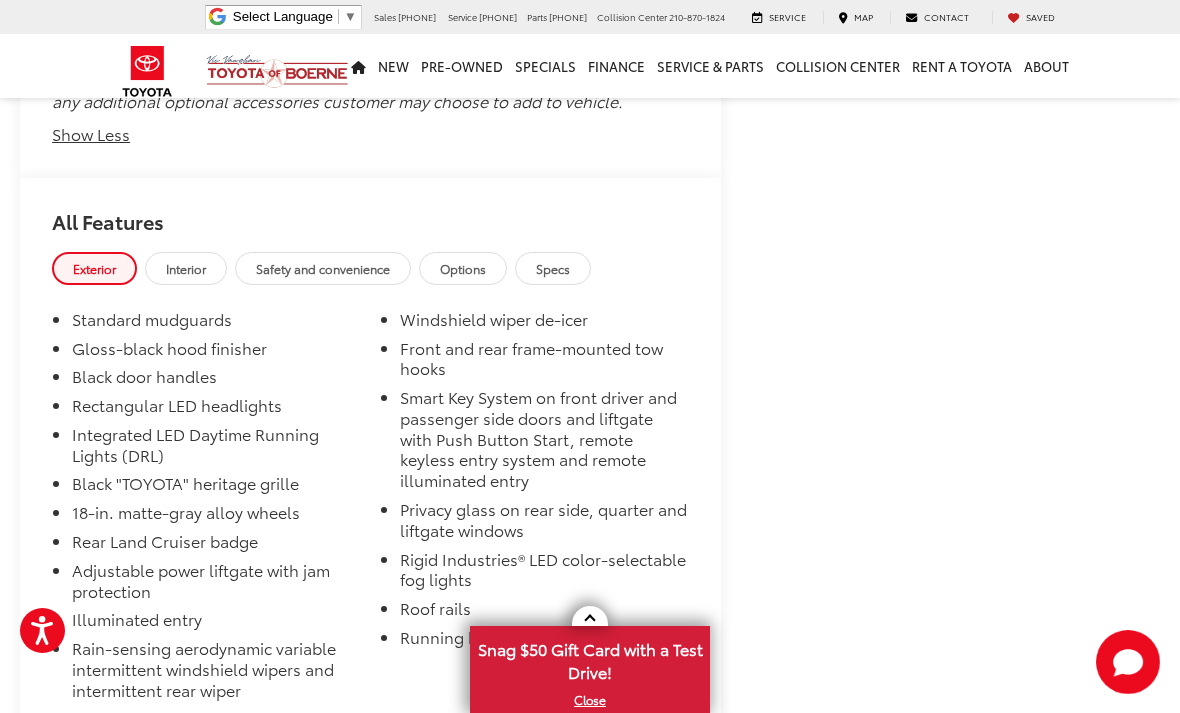 scroll, scrollTop: 4138, scrollLeft: 0, axis: vertical 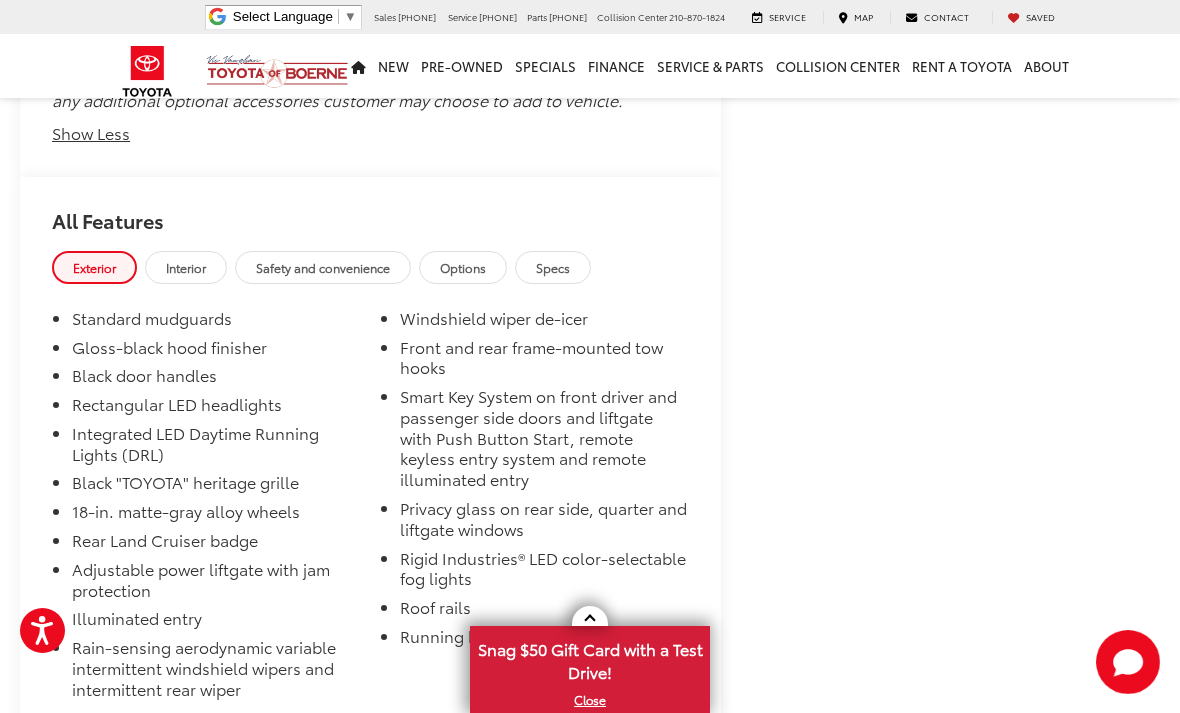 click on "Interior" at bounding box center [186, 267] 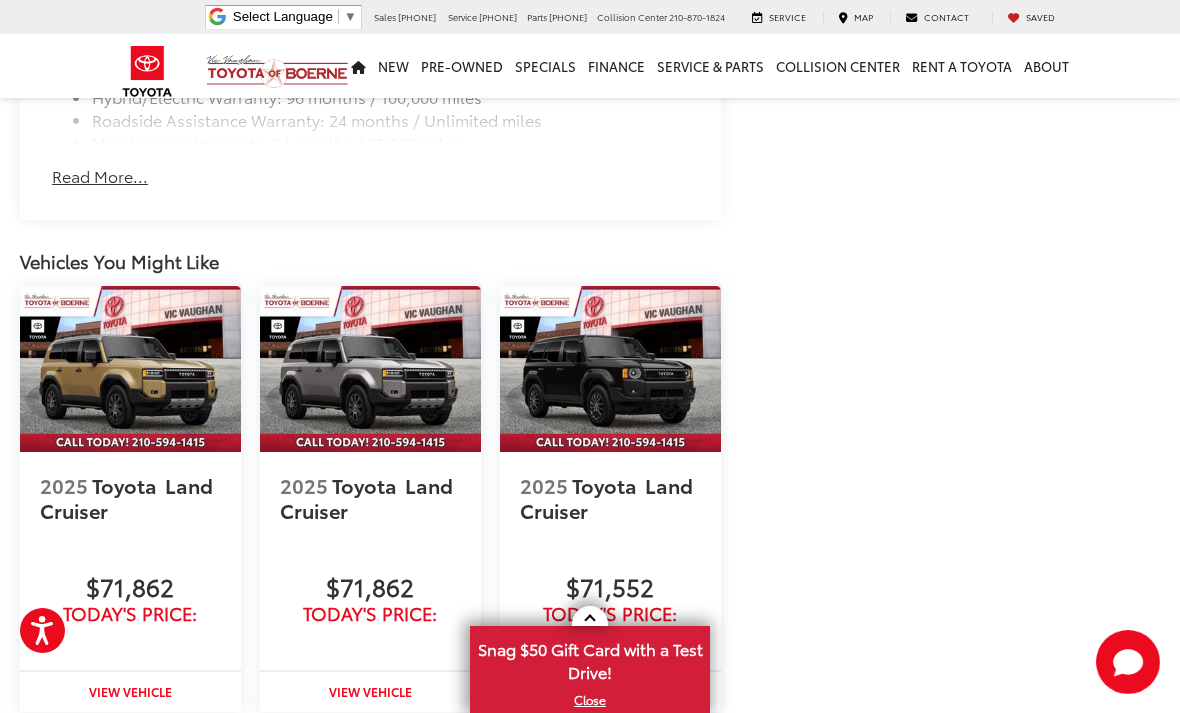 scroll, scrollTop: 5147, scrollLeft: 0, axis: vertical 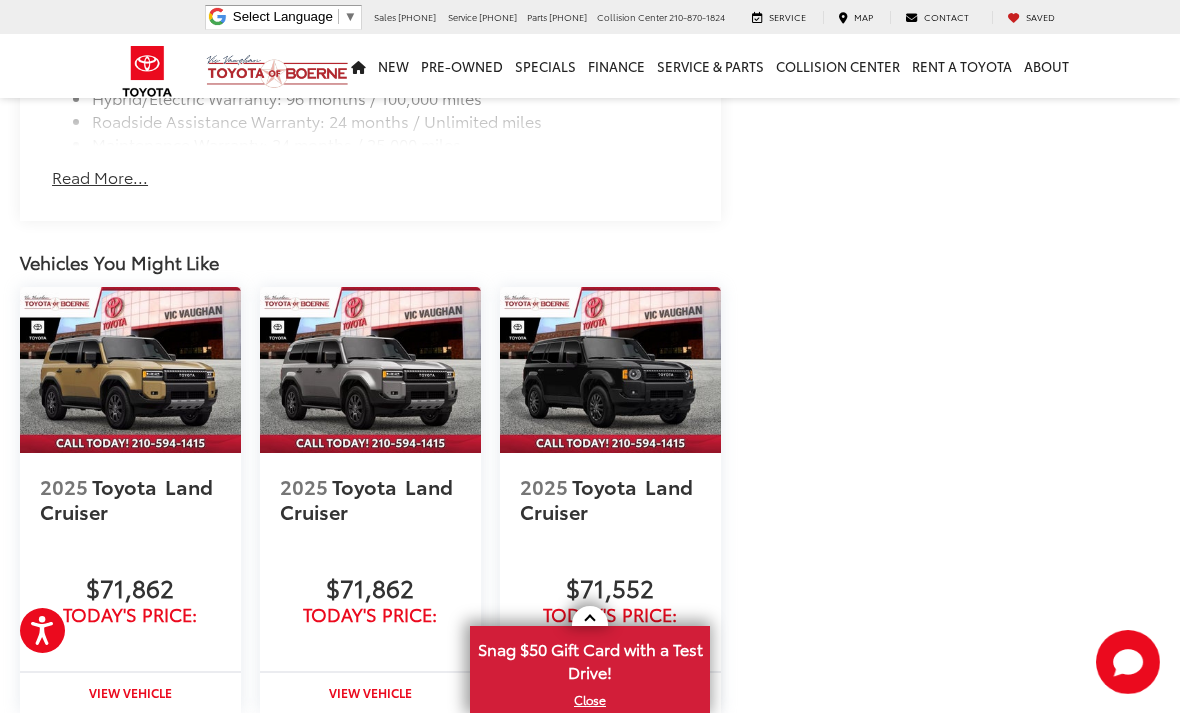 click at bounding box center (370, 370) 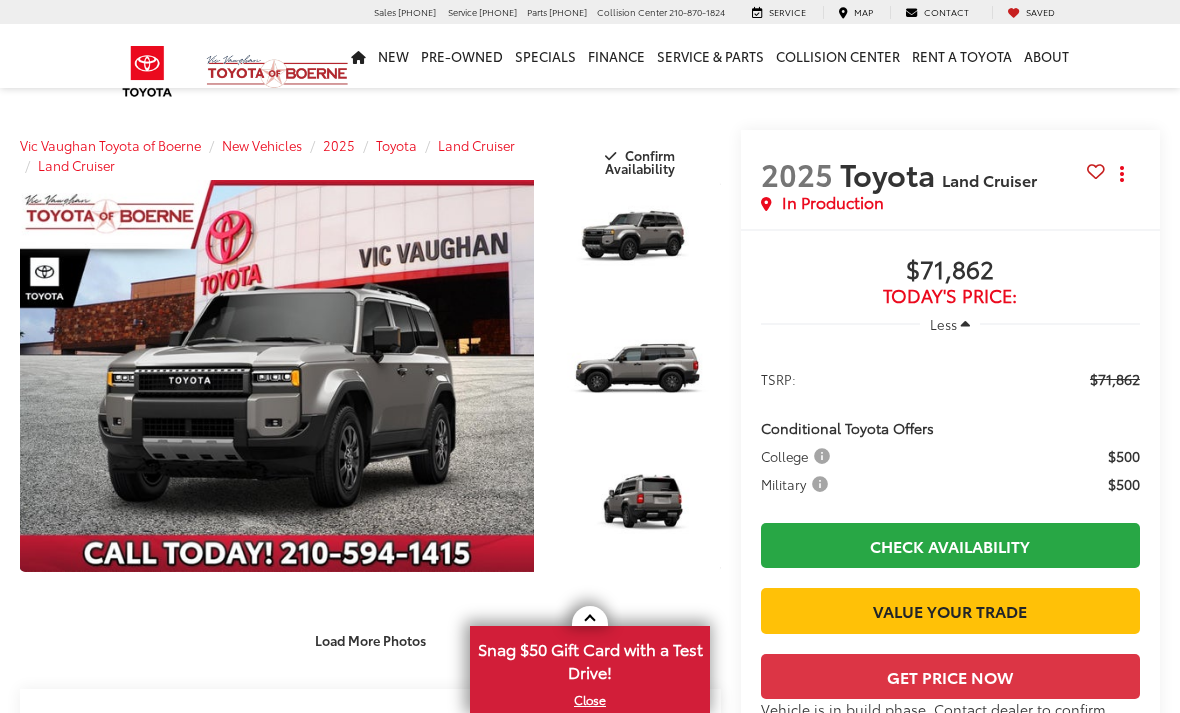 scroll, scrollTop: 0, scrollLeft: 0, axis: both 